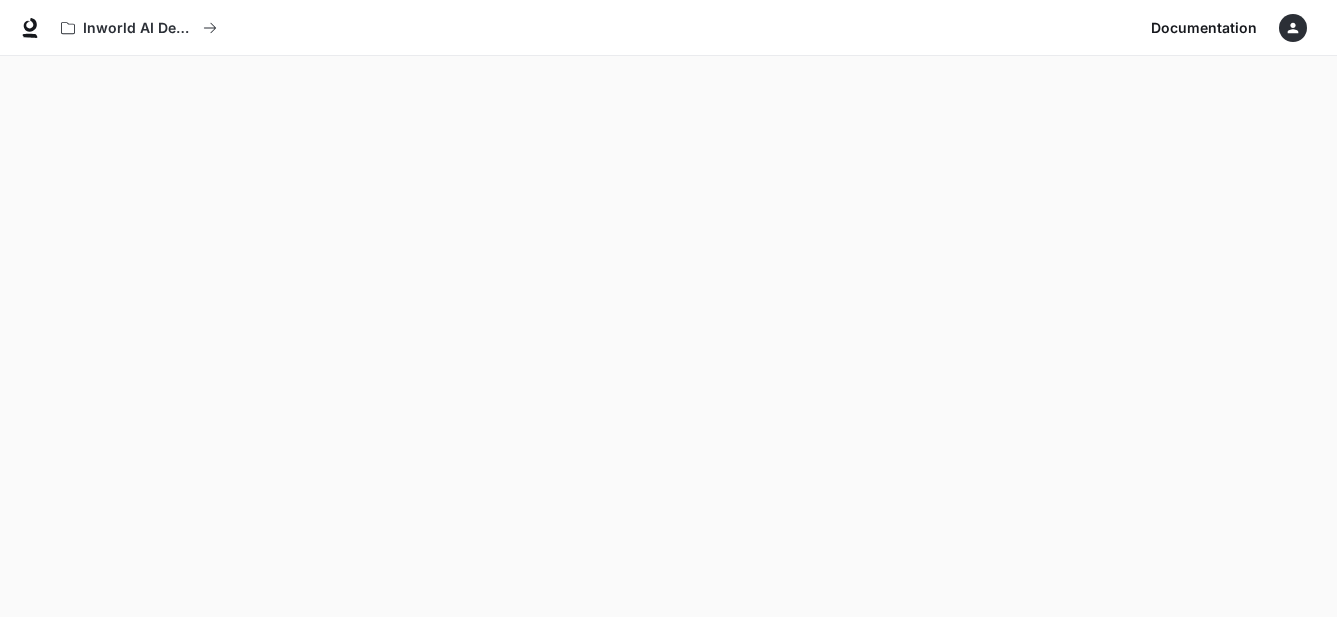 scroll, scrollTop: 56, scrollLeft: 0, axis: vertical 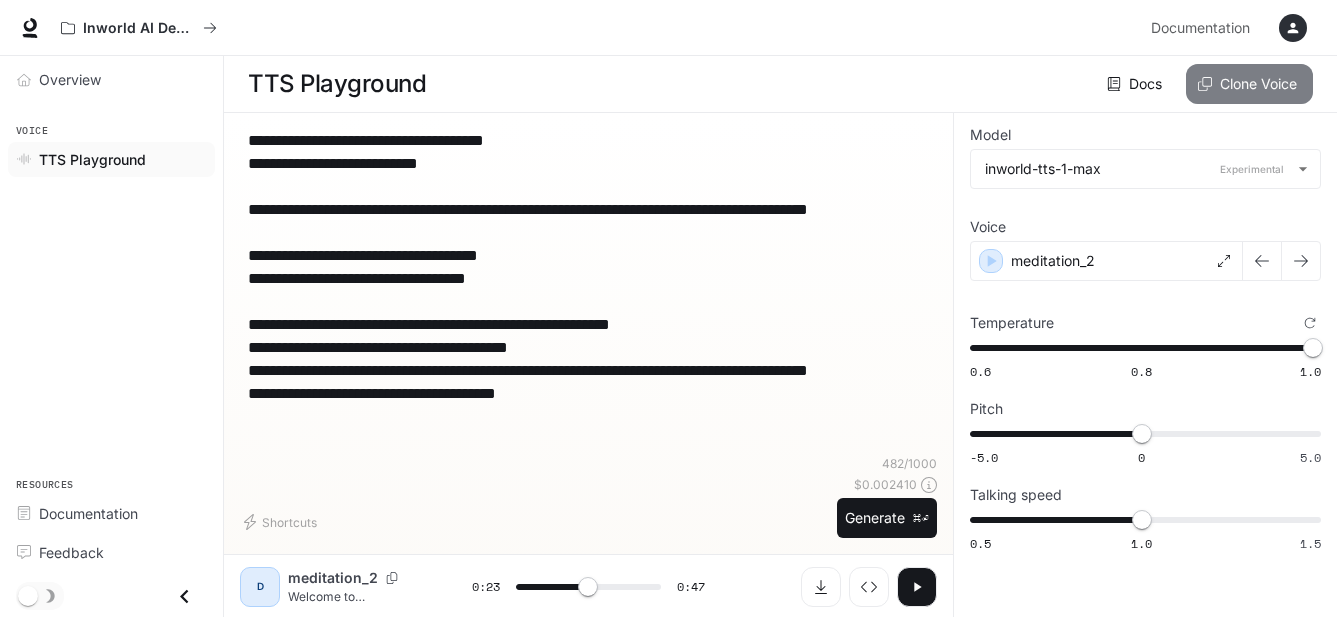 click on "Clone Voice" at bounding box center [1249, 84] 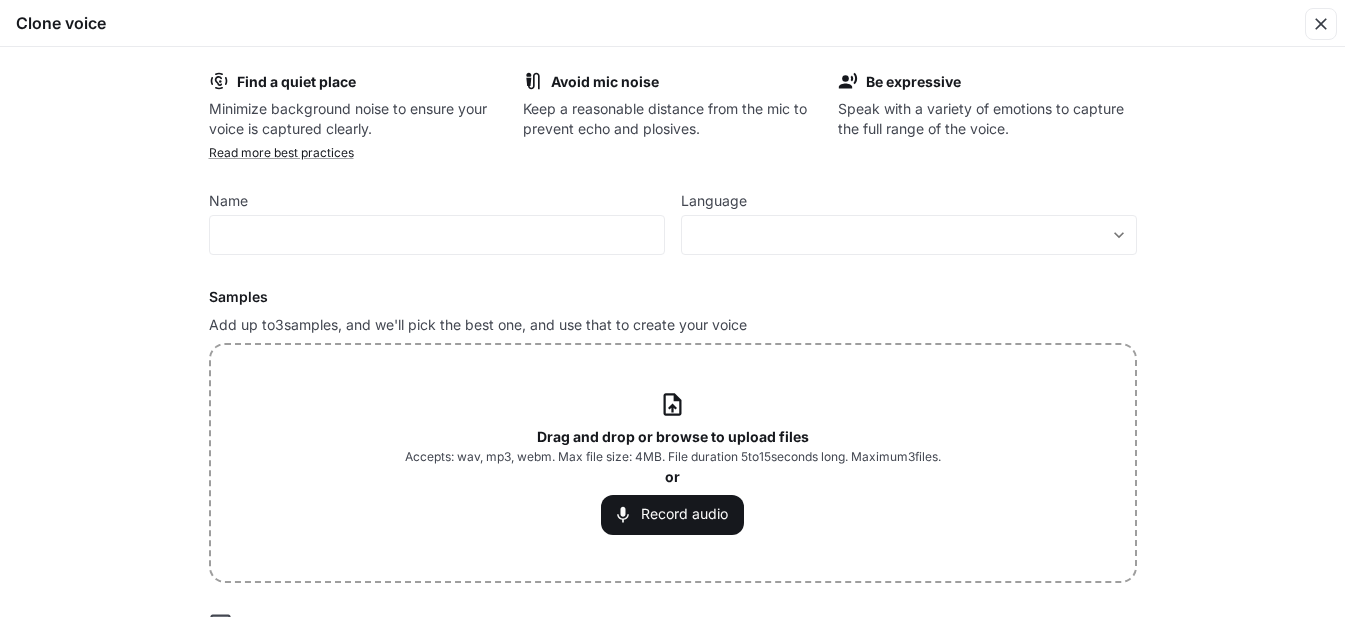click 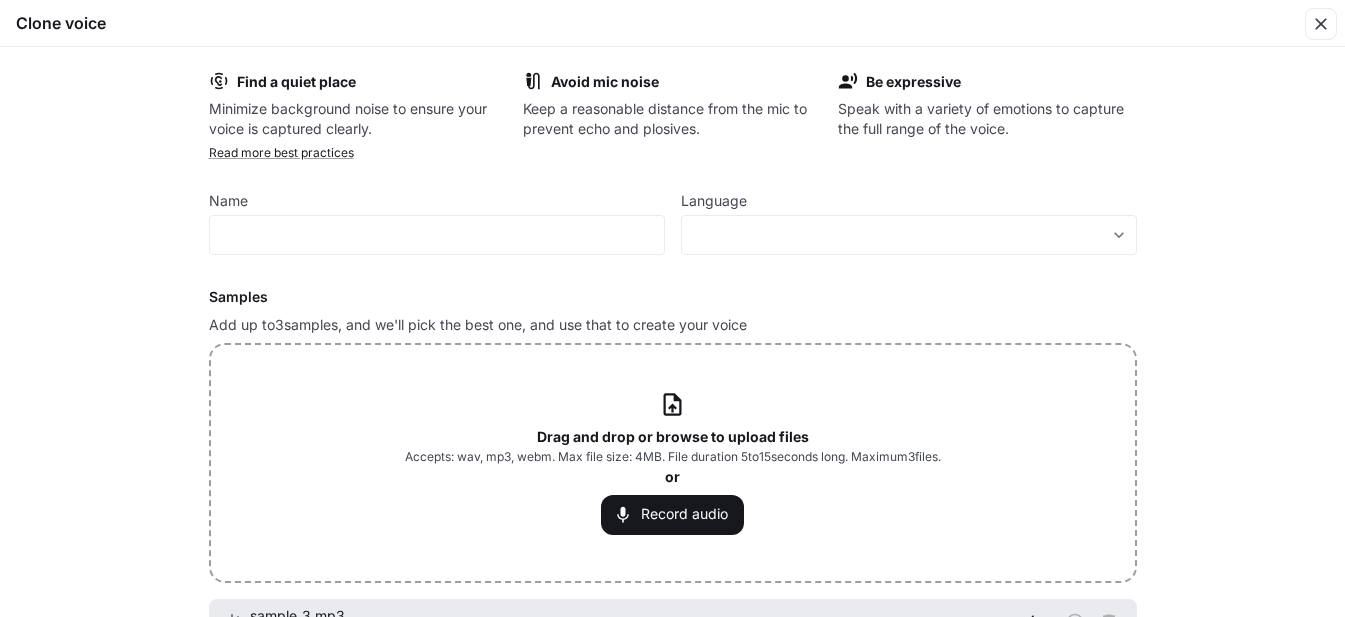 type on "****" 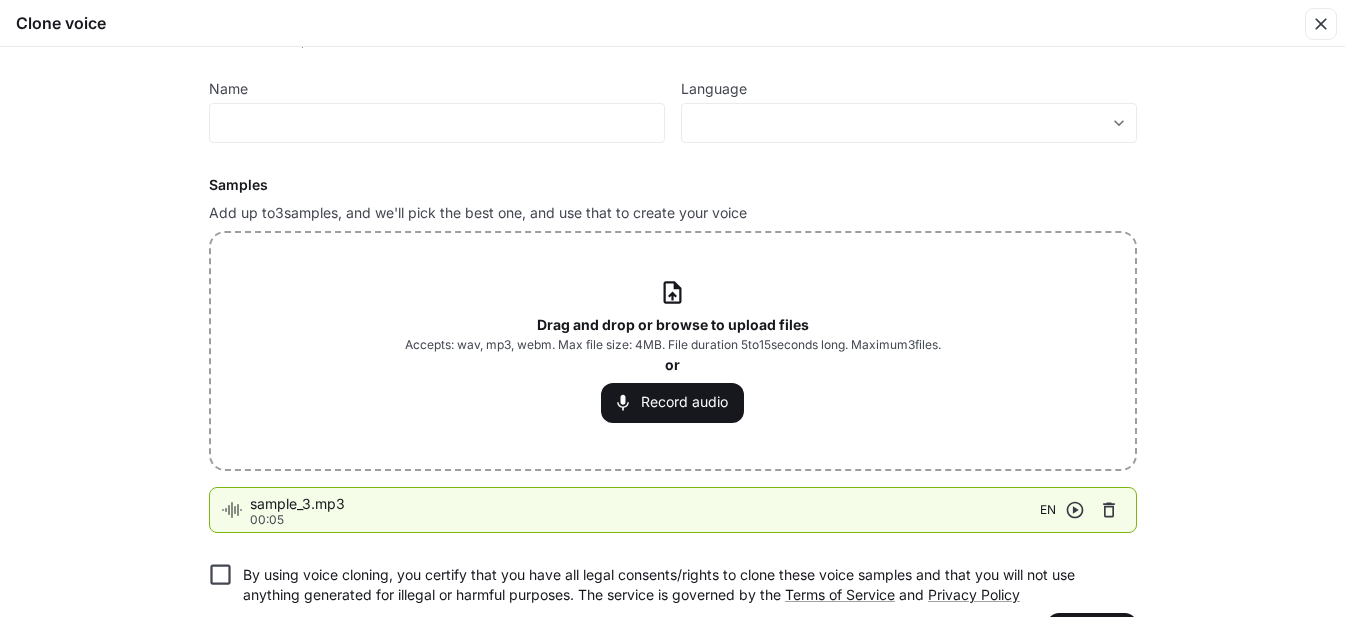 scroll, scrollTop: 172, scrollLeft: 0, axis: vertical 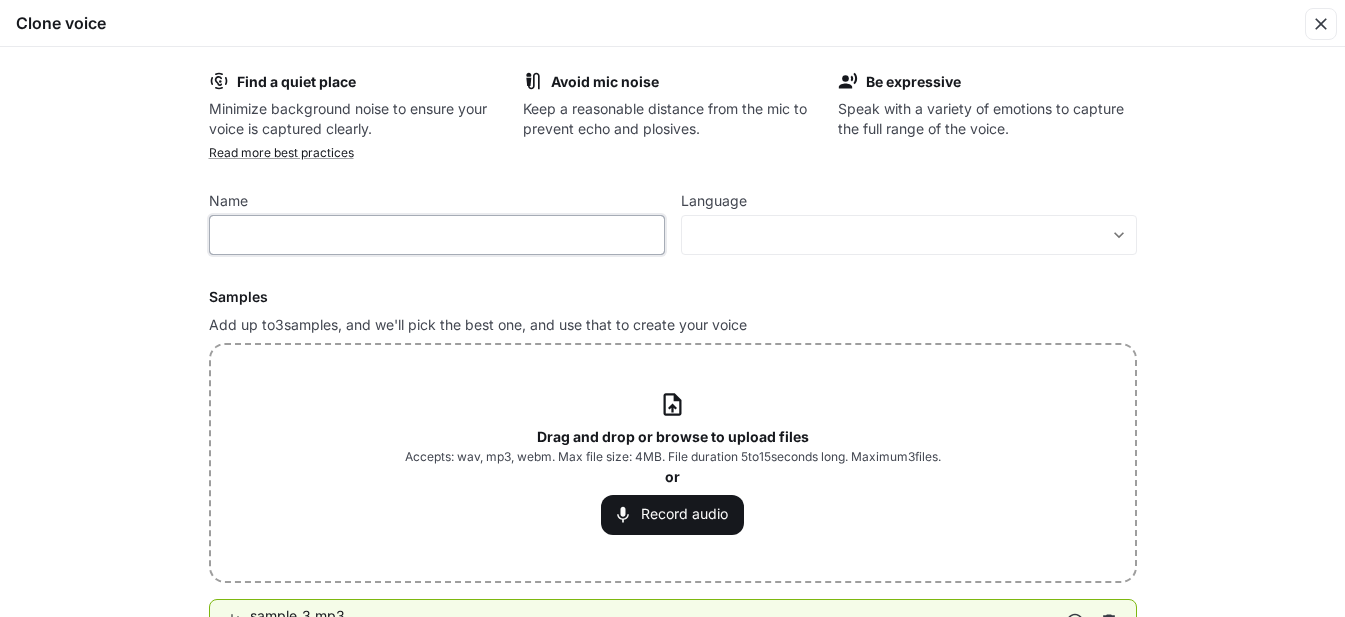click at bounding box center (437, 235) 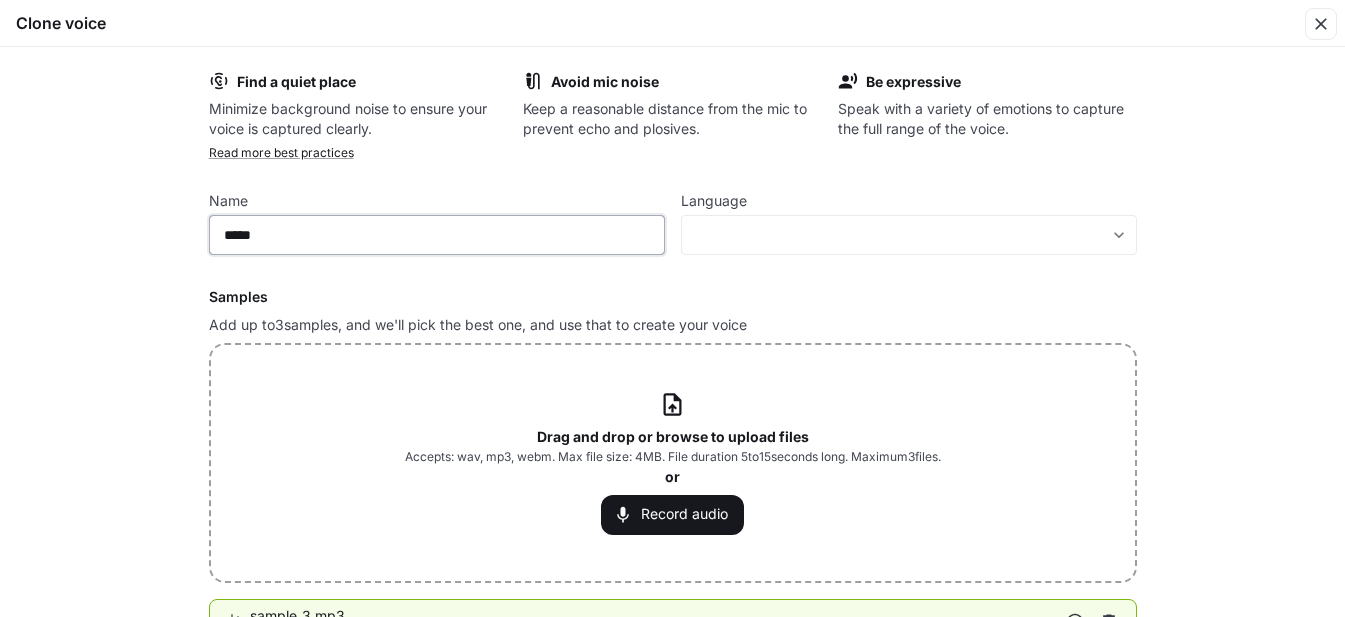 click on "*****" at bounding box center [437, 235] 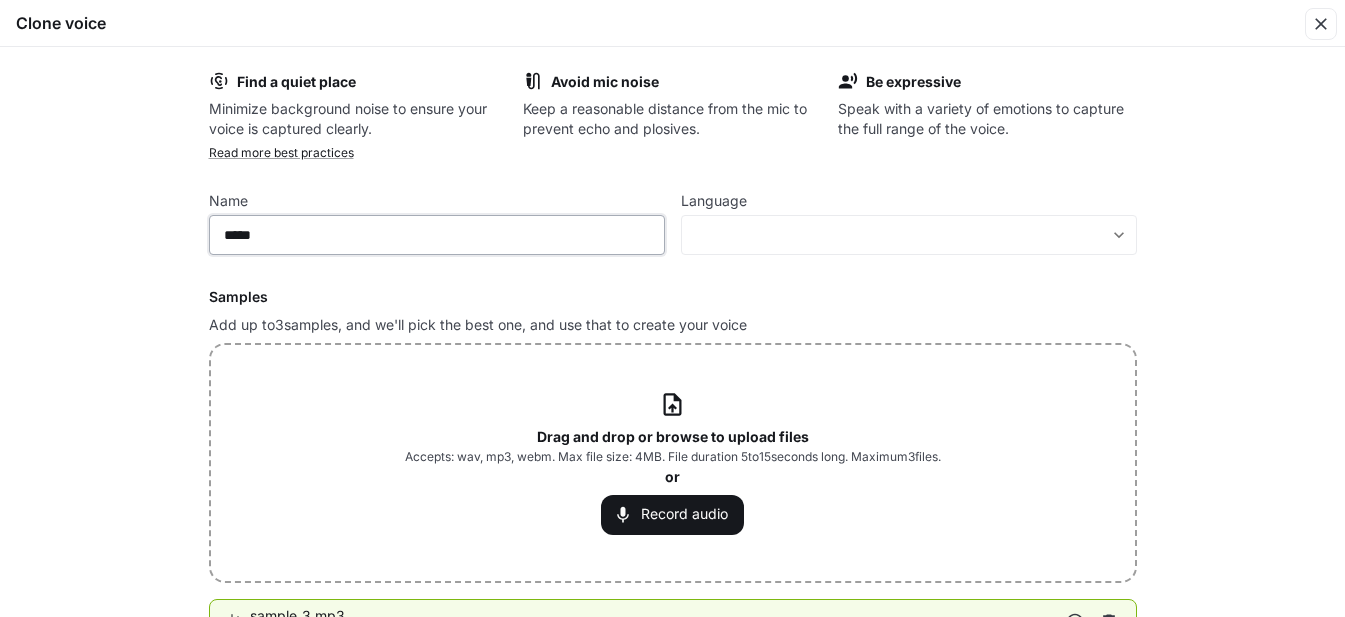 scroll, scrollTop: 172, scrollLeft: 0, axis: vertical 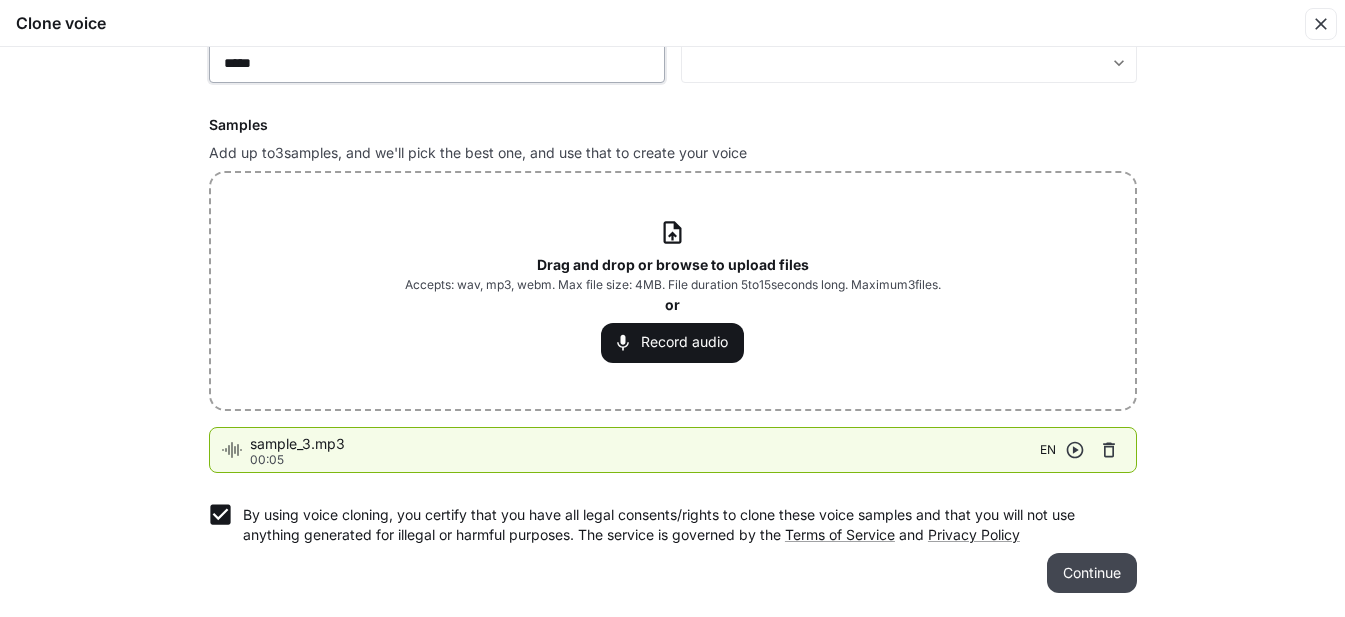 type on "*****" 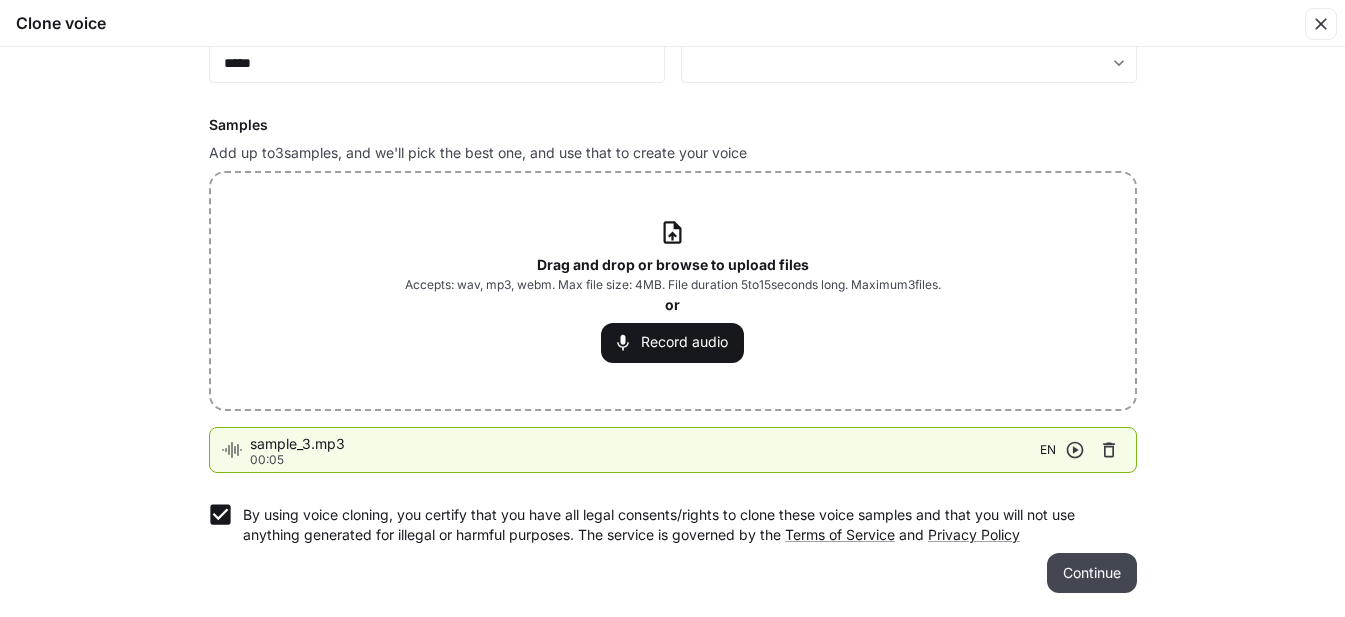 click on "Continue" at bounding box center (1092, 573) 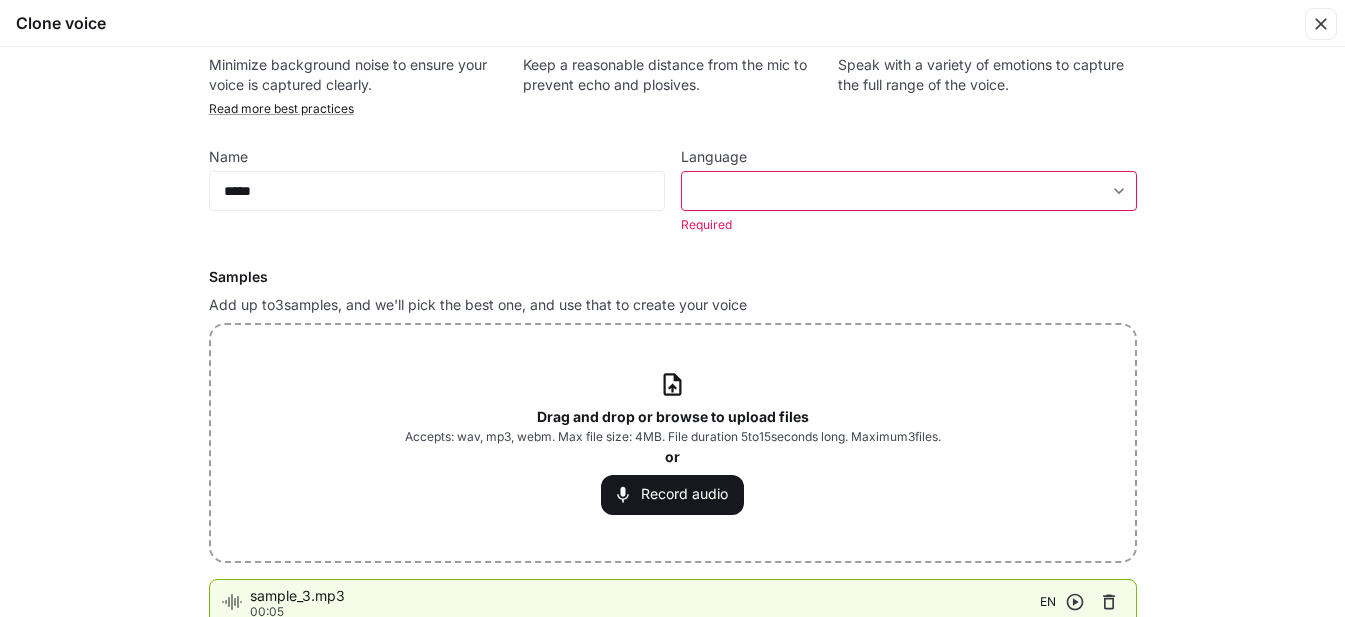 scroll, scrollTop: 0, scrollLeft: 0, axis: both 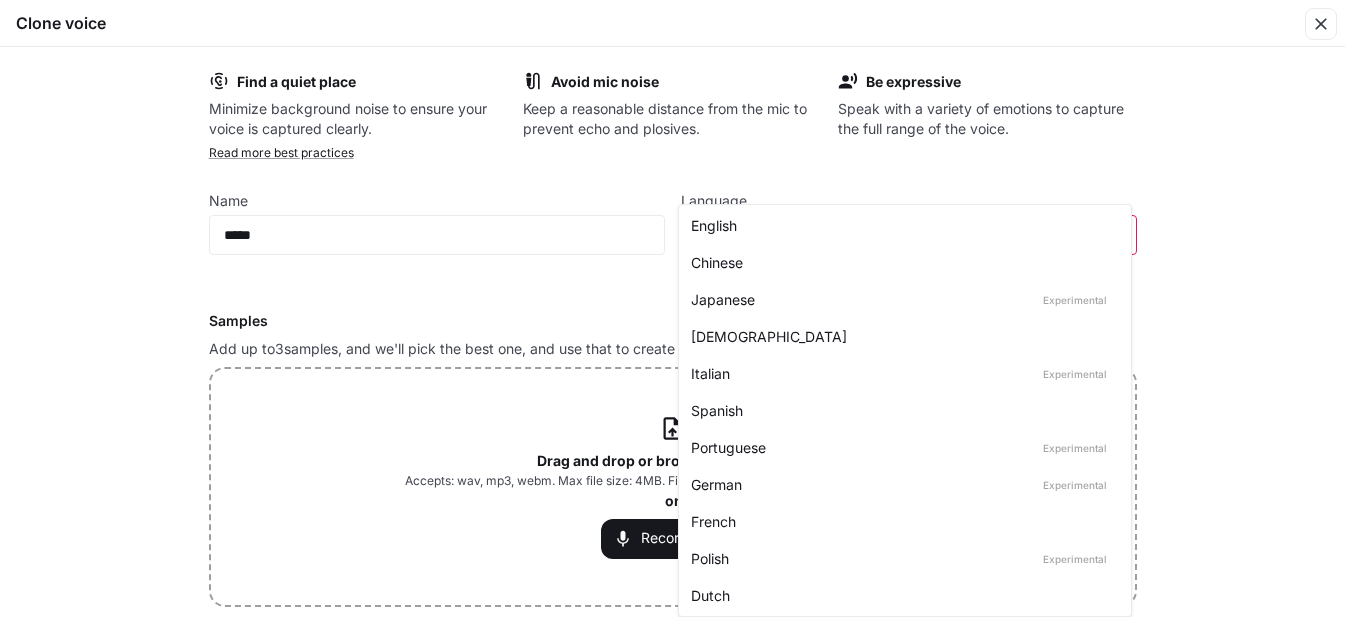 click on "**********" at bounding box center [672, 309] 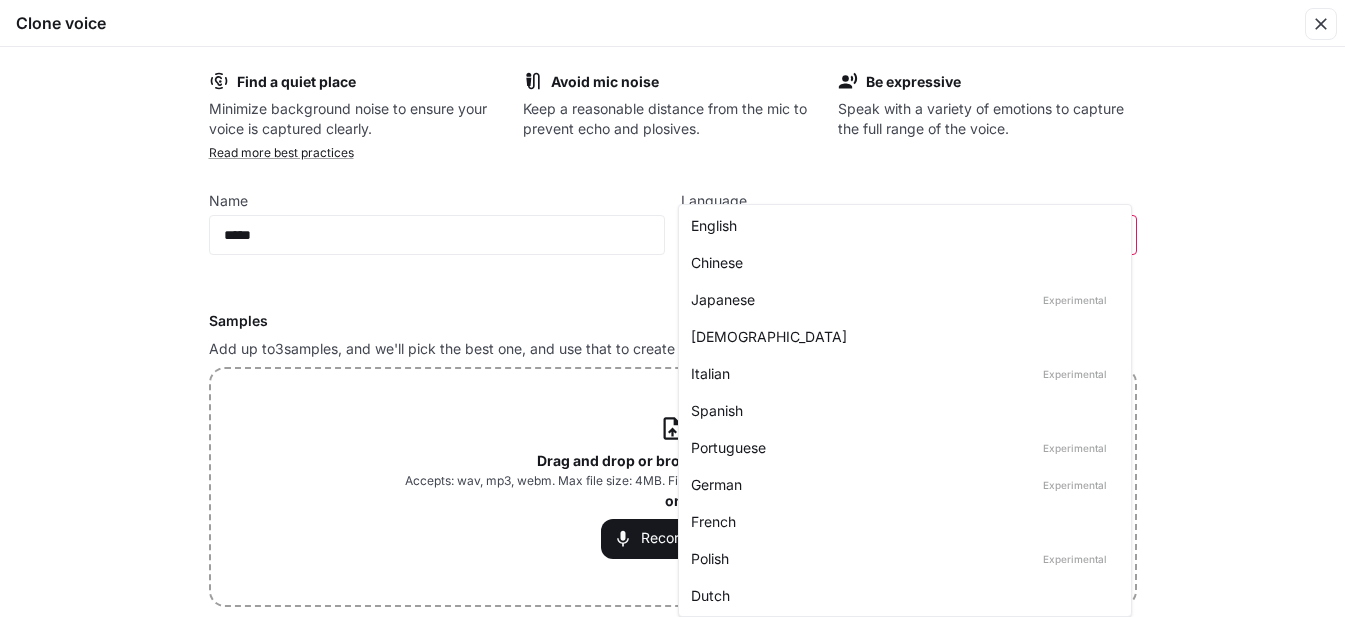 click on "English" at bounding box center (901, 225) 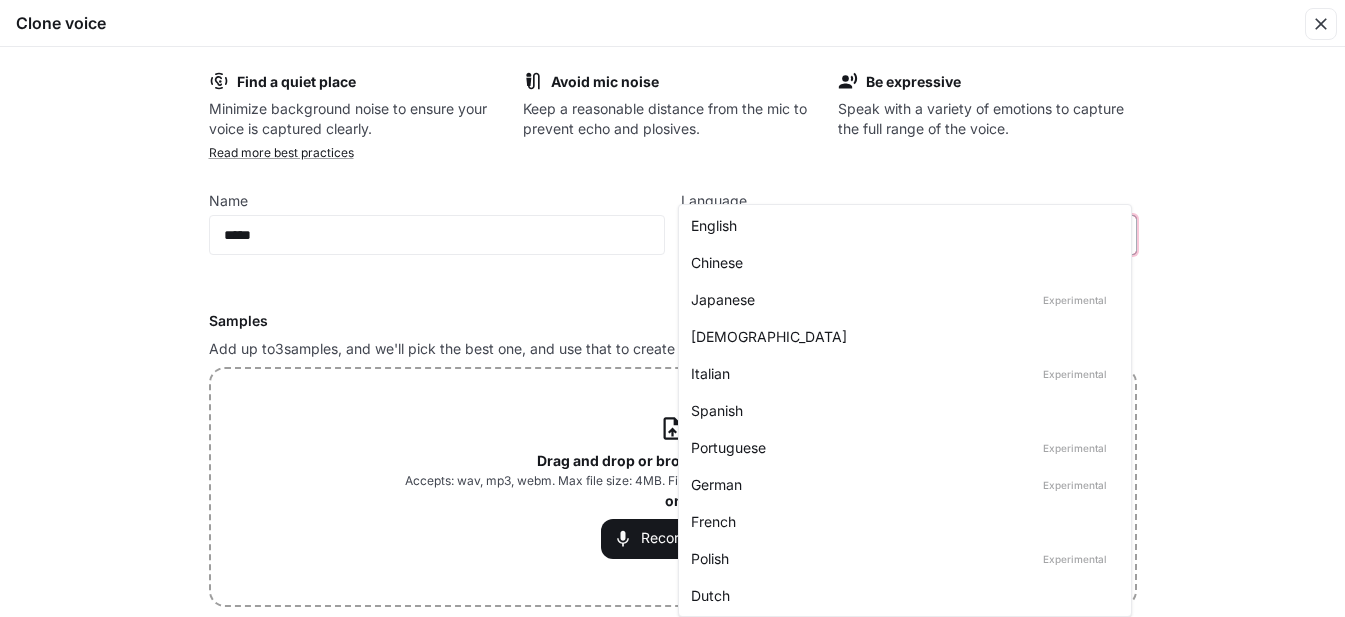type on "*****" 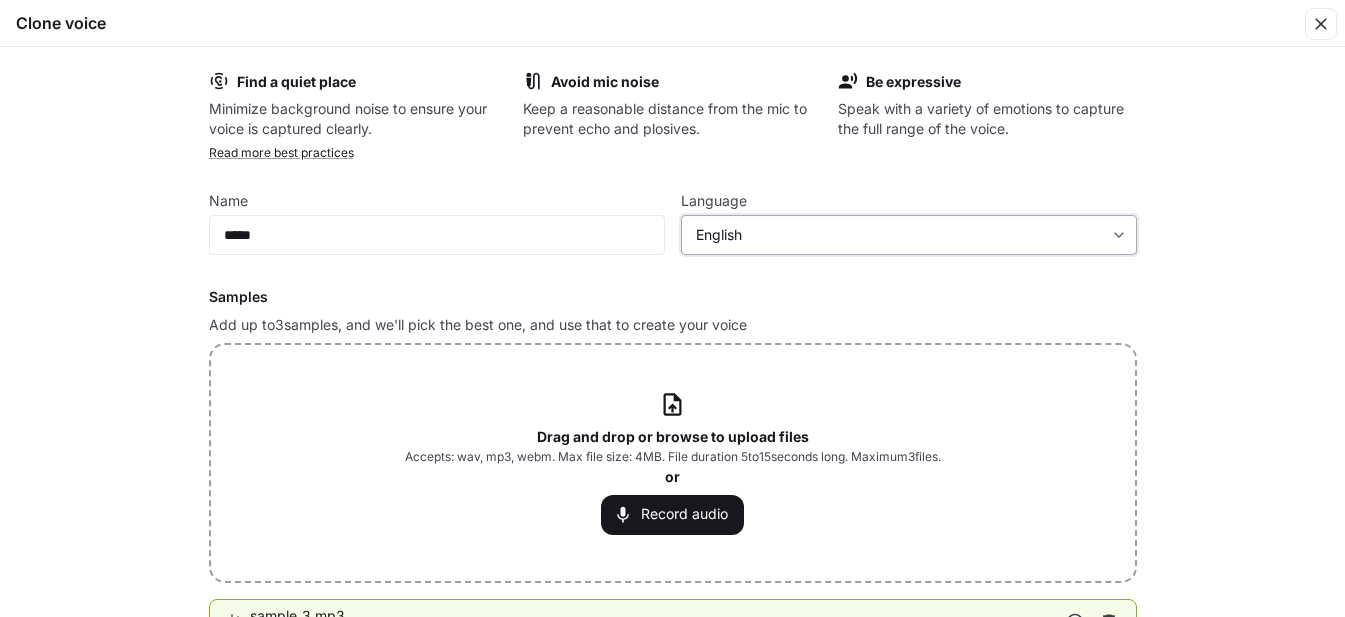 scroll, scrollTop: 172, scrollLeft: 0, axis: vertical 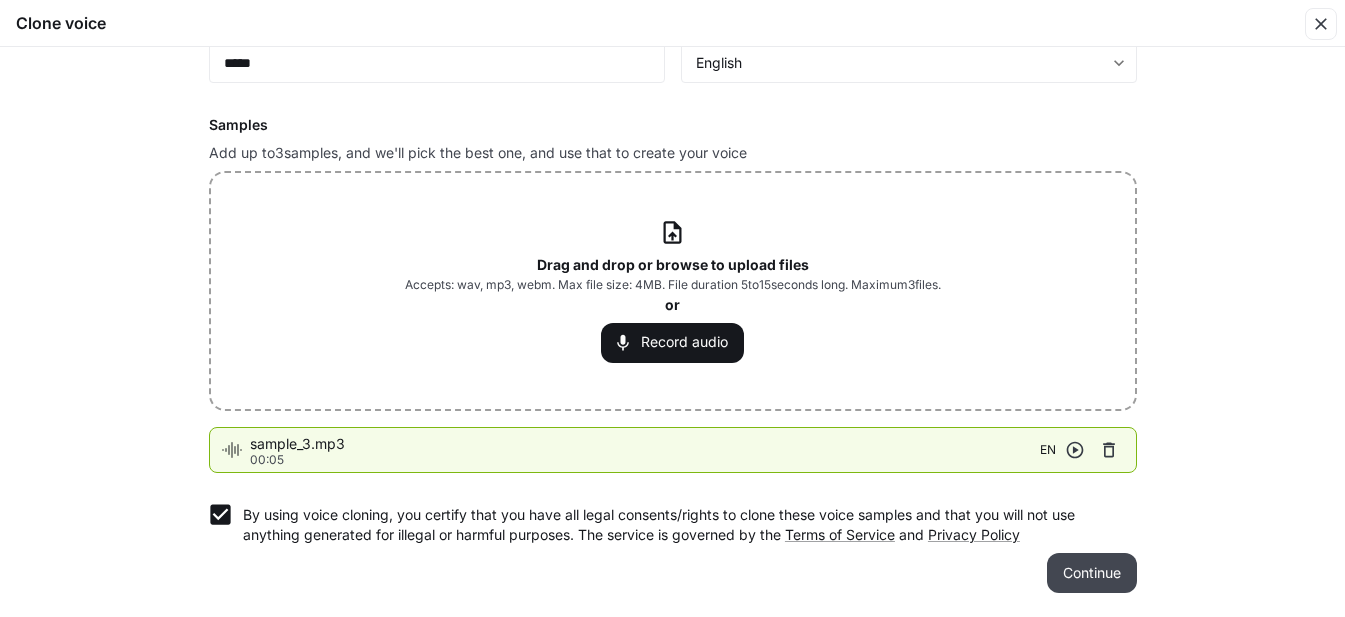 click on "Continue" at bounding box center (1092, 573) 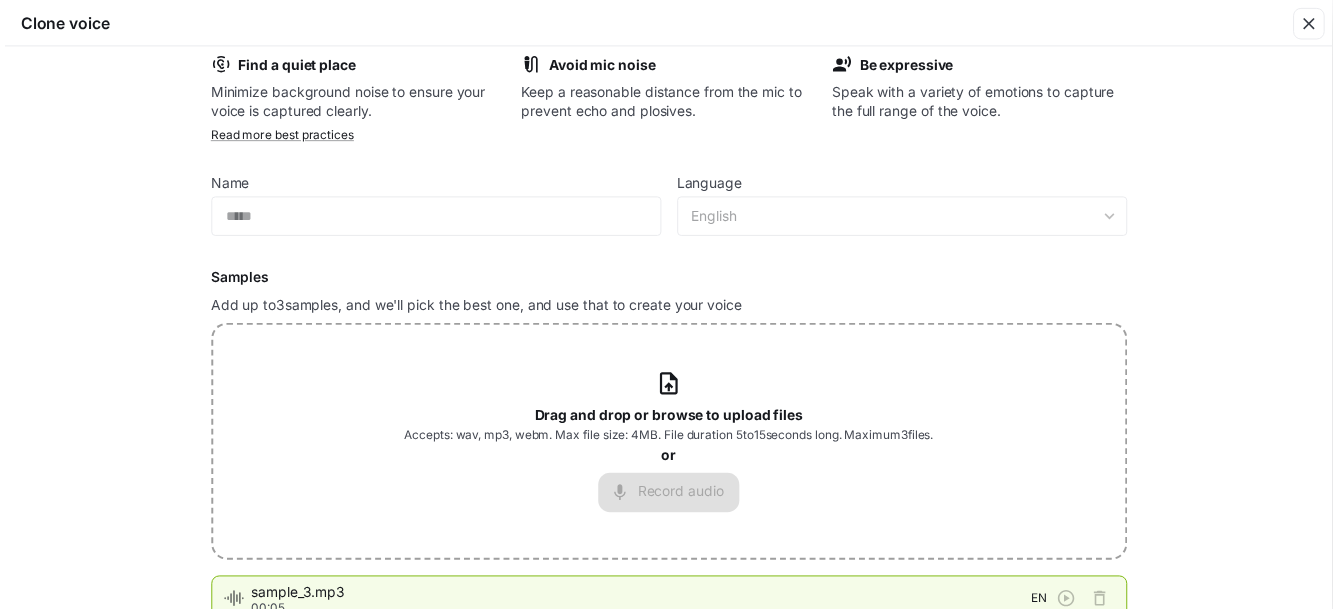 scroll, scrollTop: 0, scrollLeft: 0, axis: both 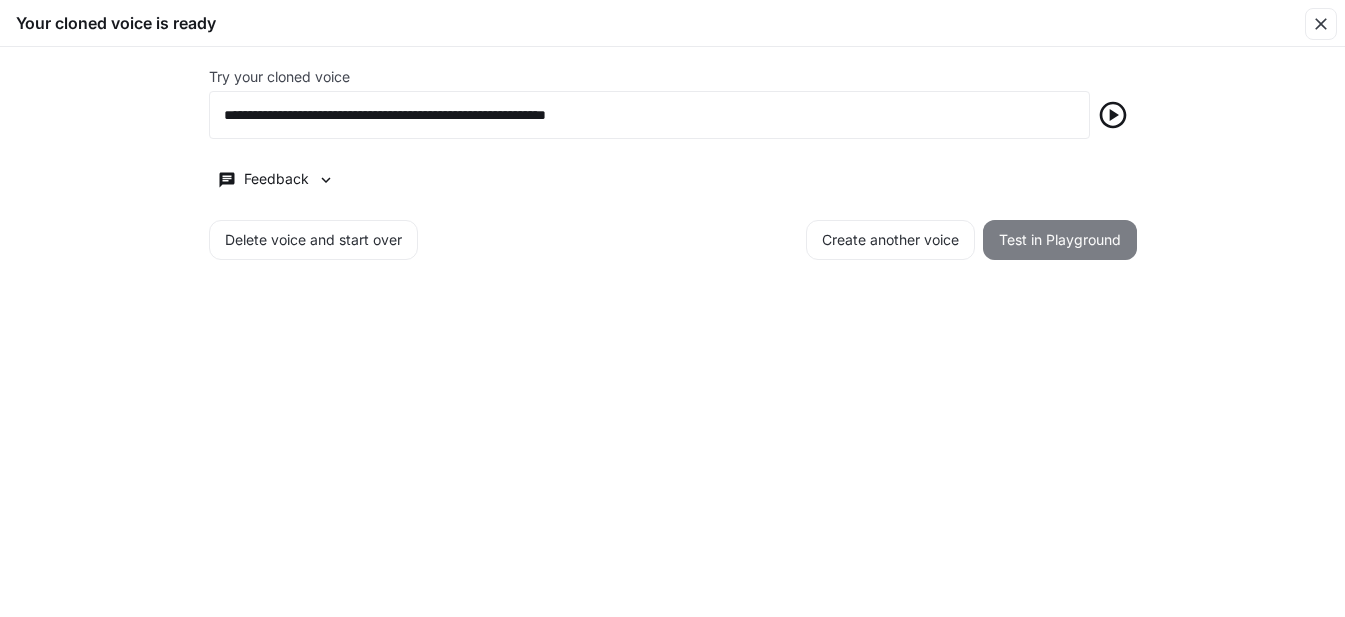 click on "Test in Playground" at bounding box center (1060, 240) 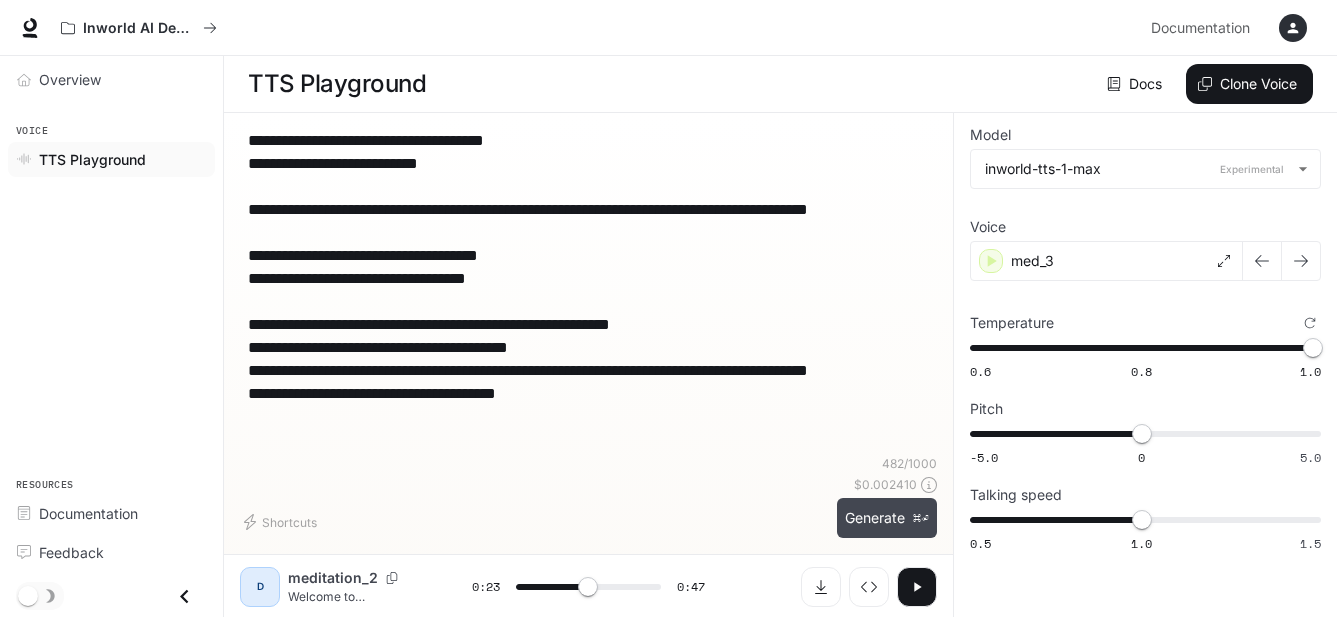 click on "Generate ⌘⏎" at bounding box center [887, 518] 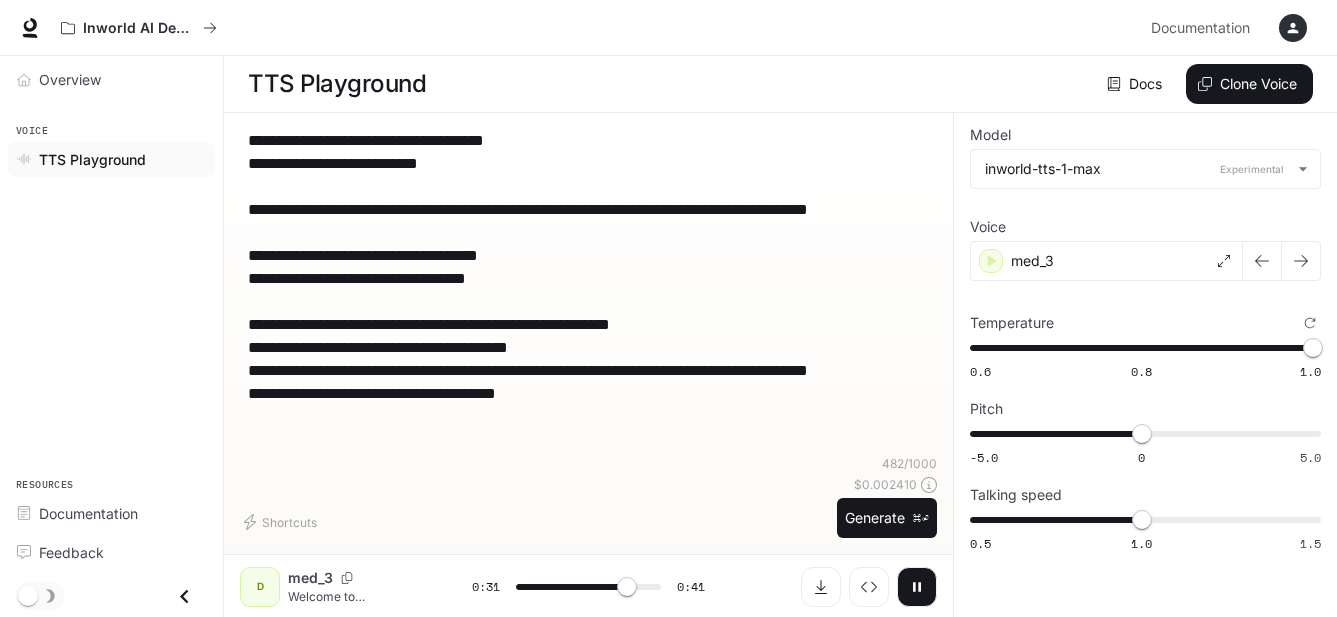 click at bounding box center (917, 587) 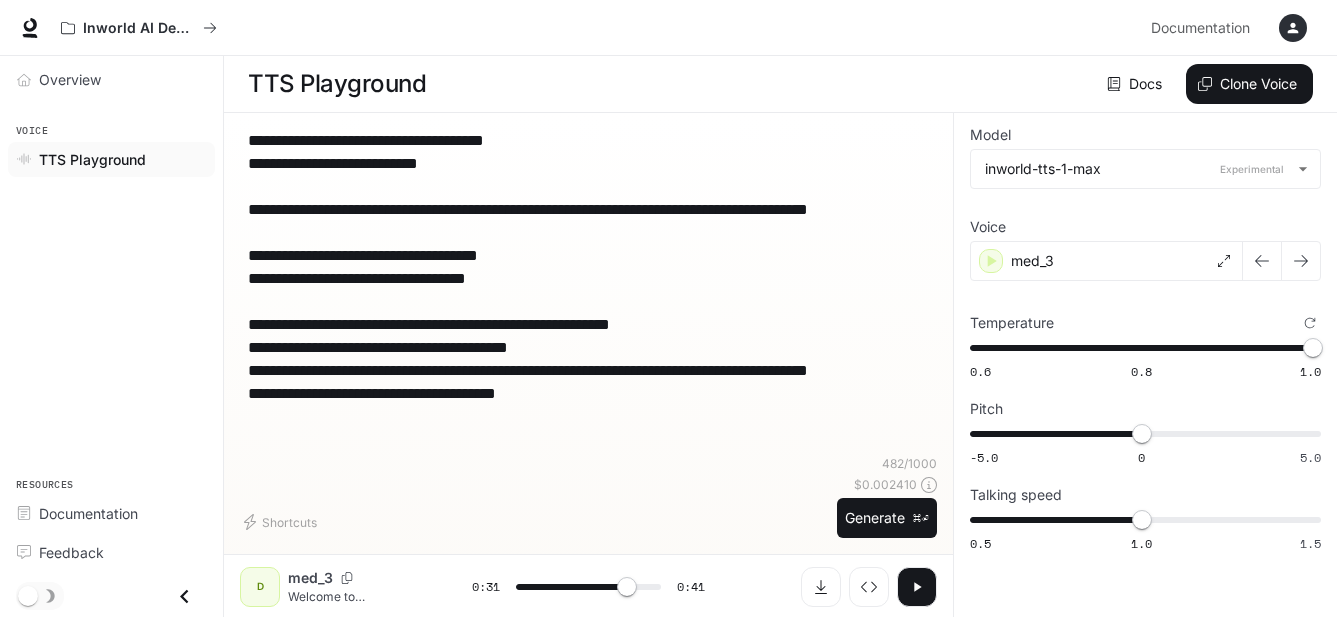 click 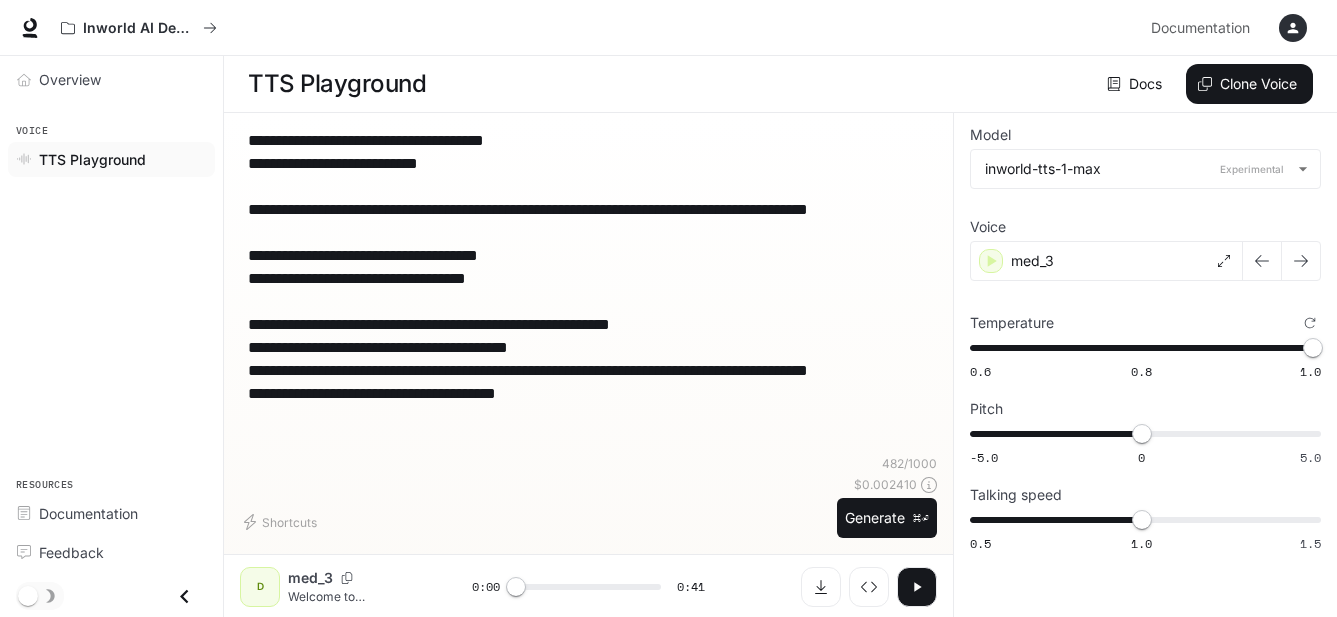click 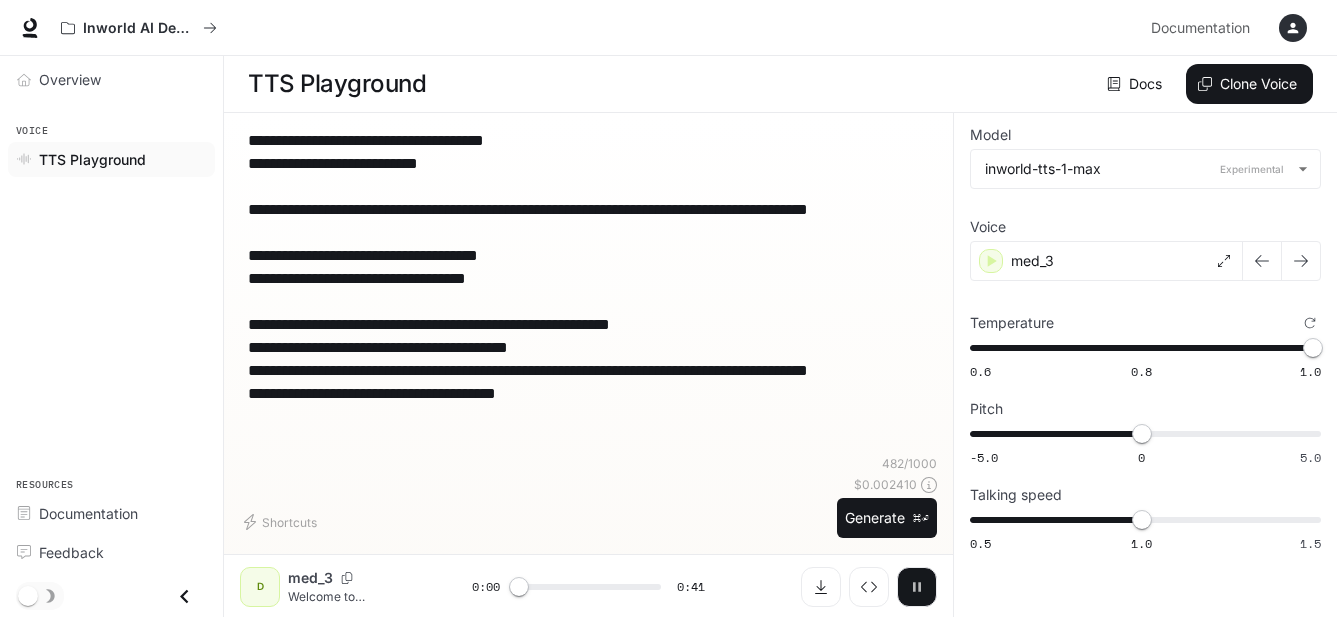 click 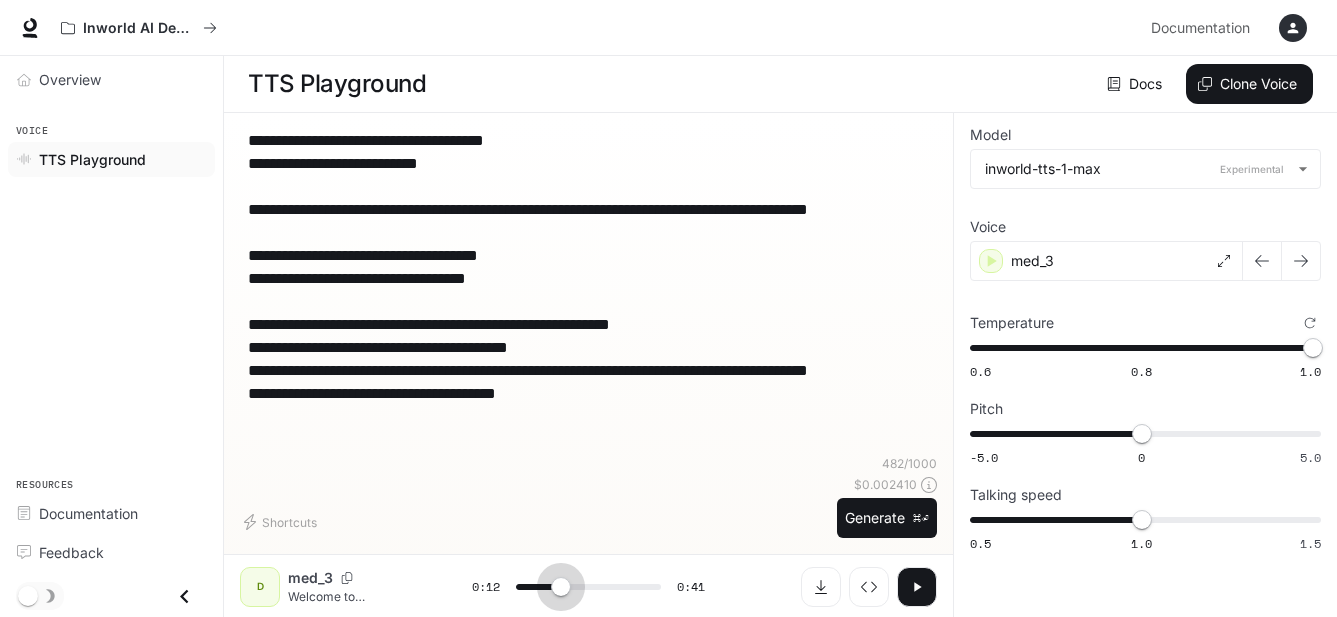 click at bounding box center (588, 587) 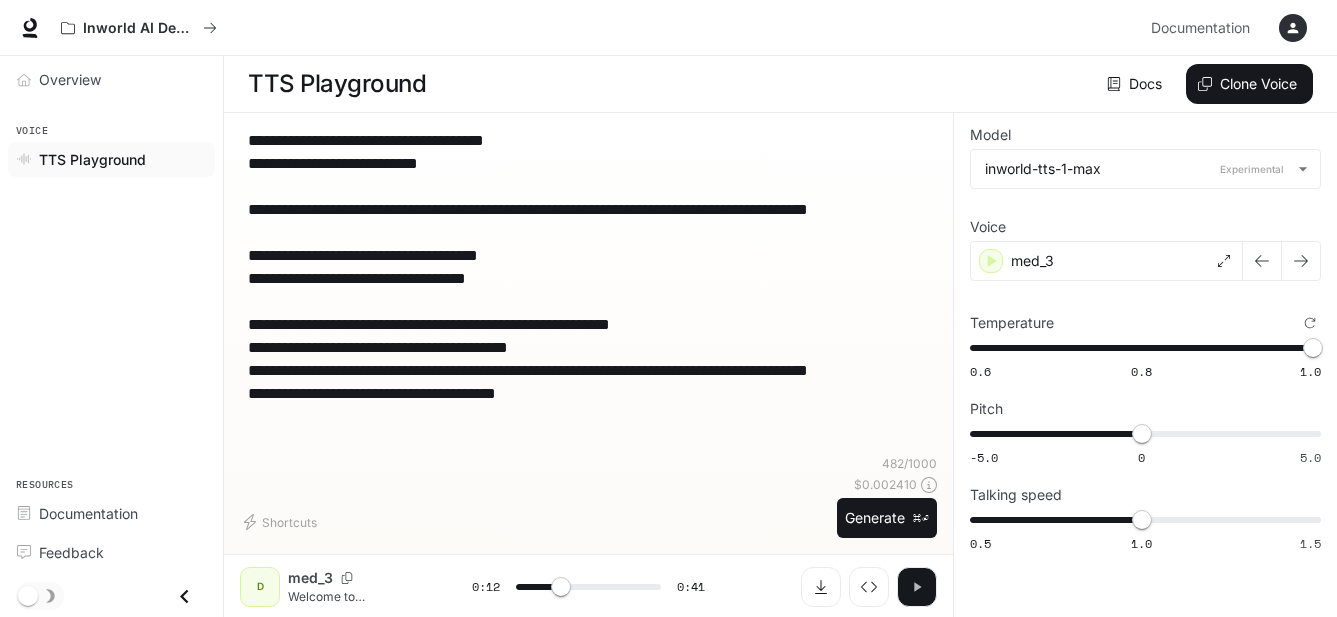 click 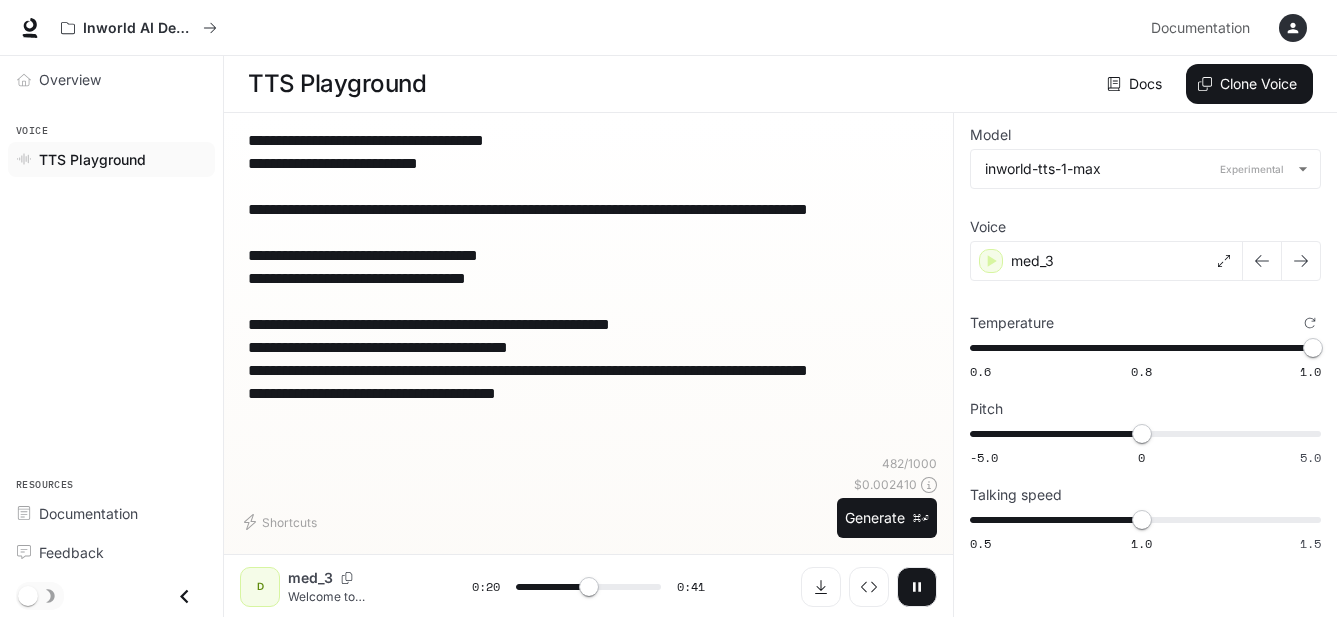 click 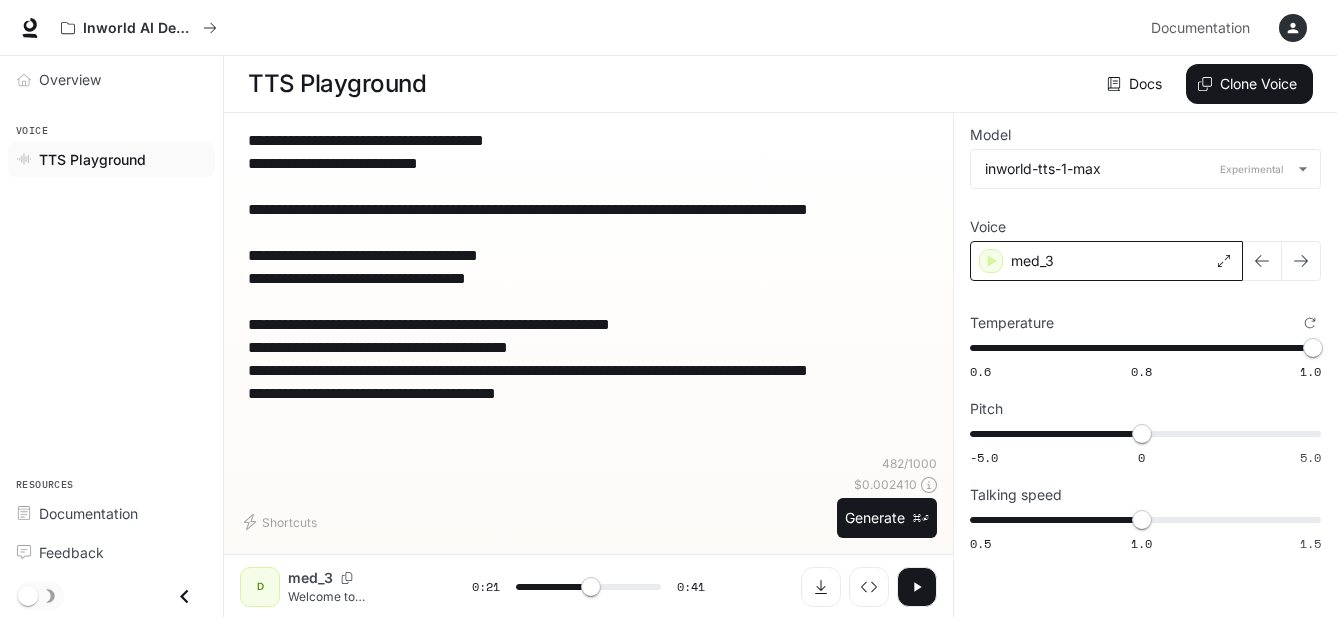 click on "med_3" at bounding box center [1106, 261] 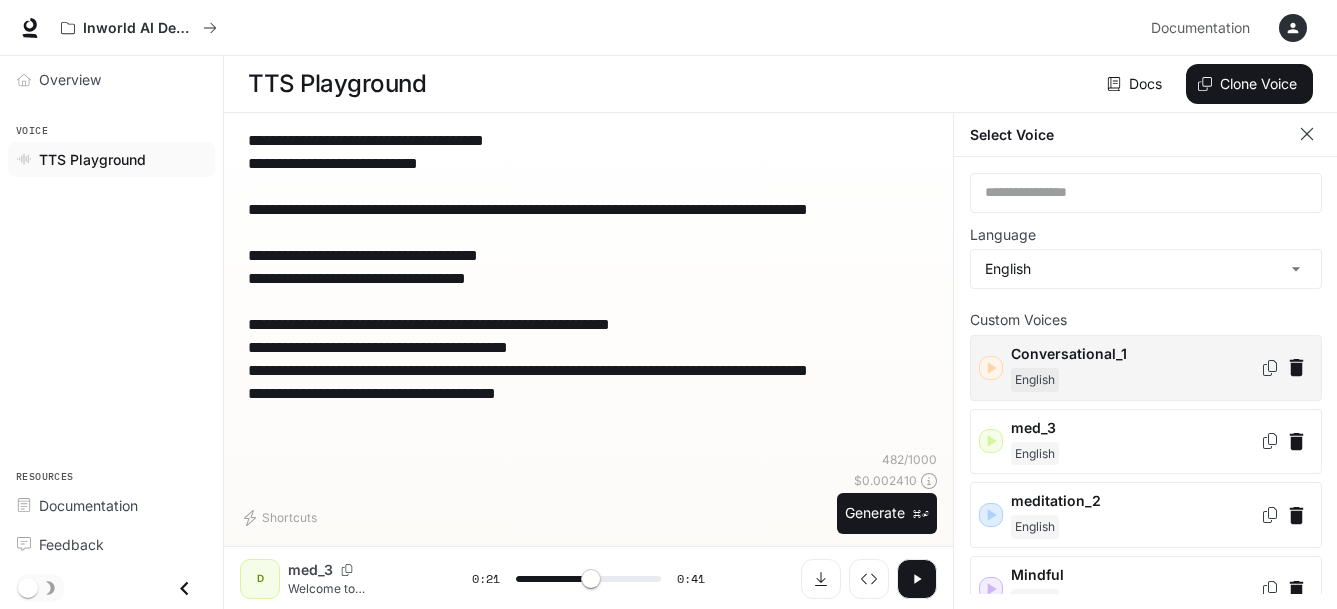 click on "Conversational_1 English" at bounding box center [1135, 368] 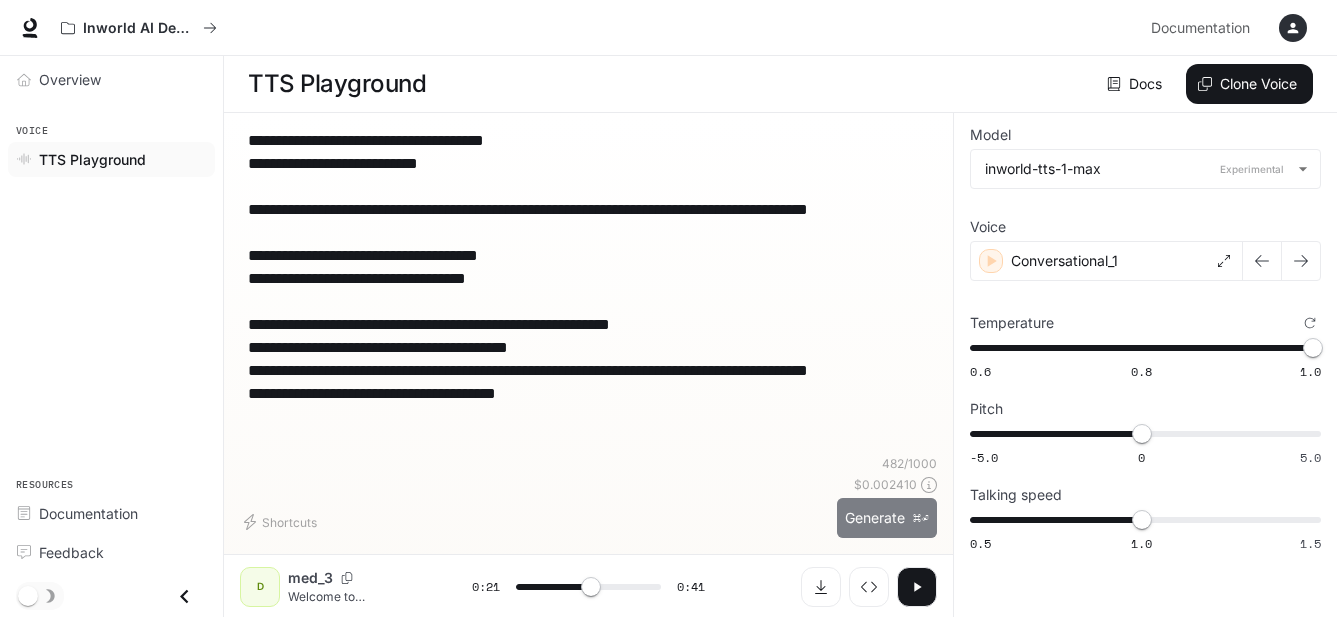 click on "Generate ⌘⏎" at bounding box center [887, 518] 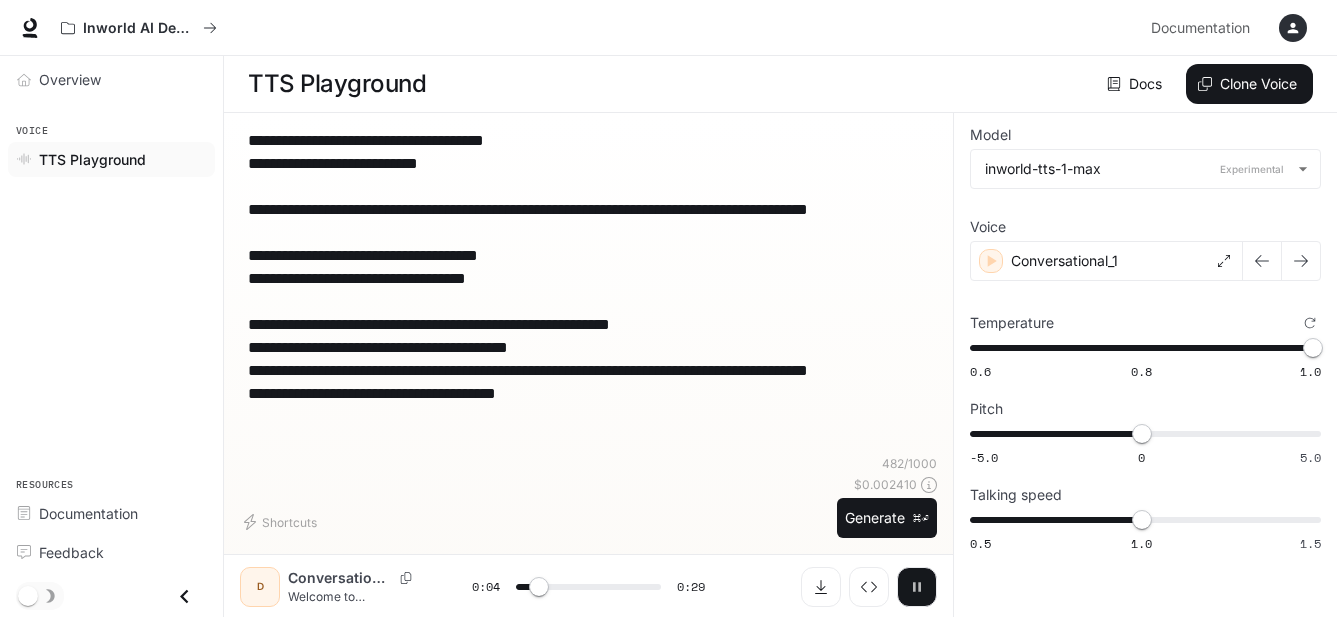 click 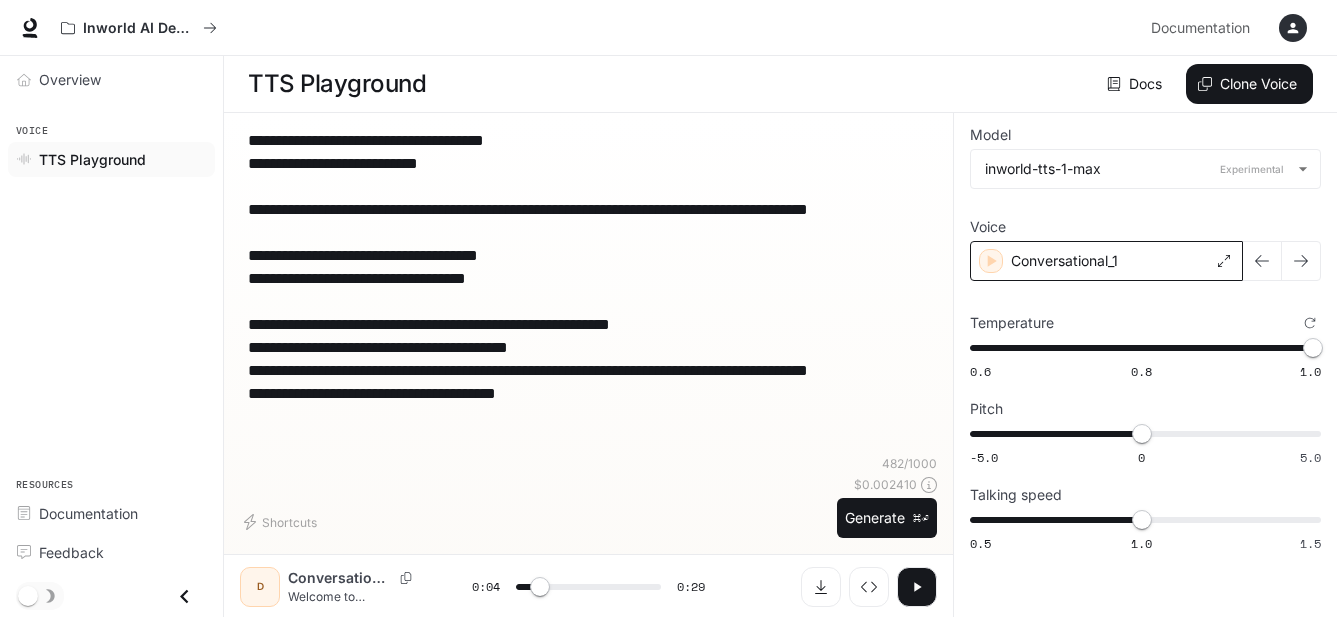 click on "Conversational_1" at bounding box center (1106, 261) 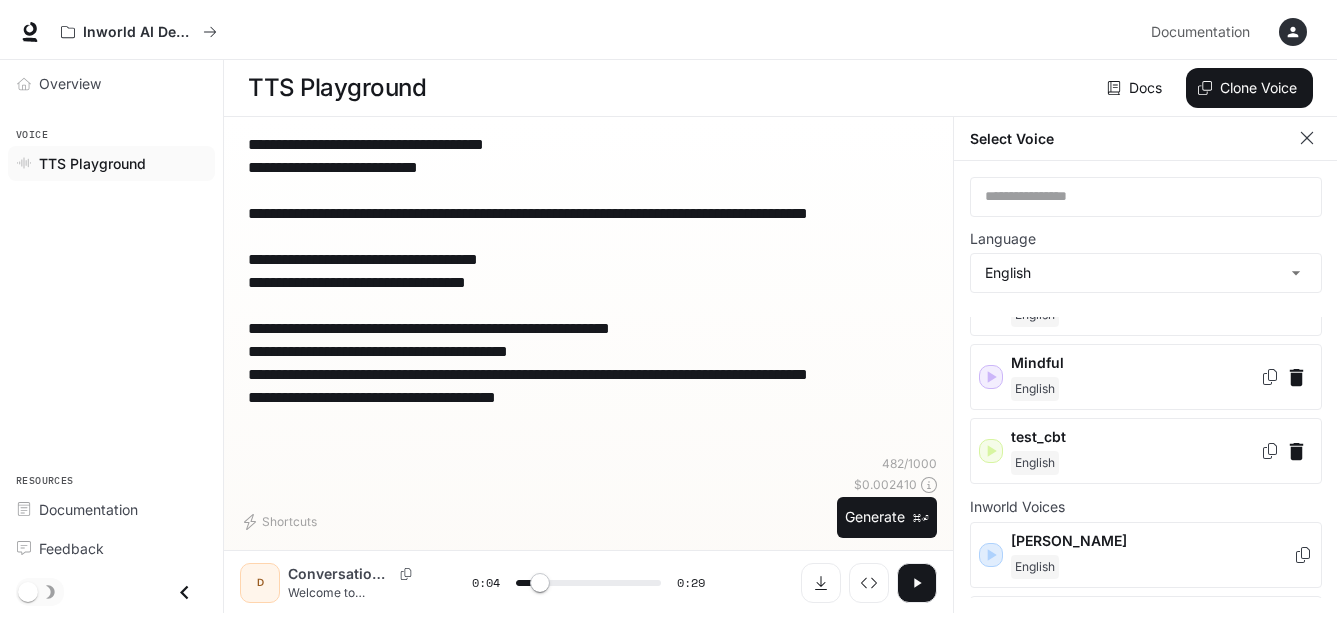 scroll, scrollTop: 150, scrollLeft: 0, axis: vertical 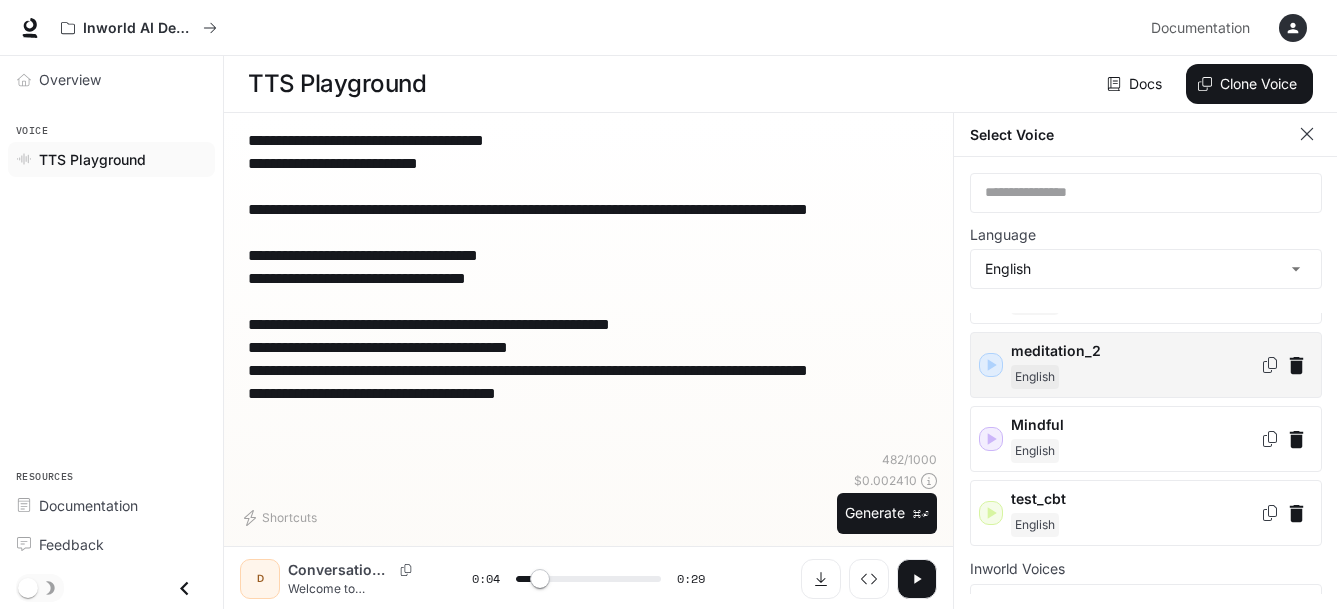 click on "meditation_2" at bounding box center [1135, 351] 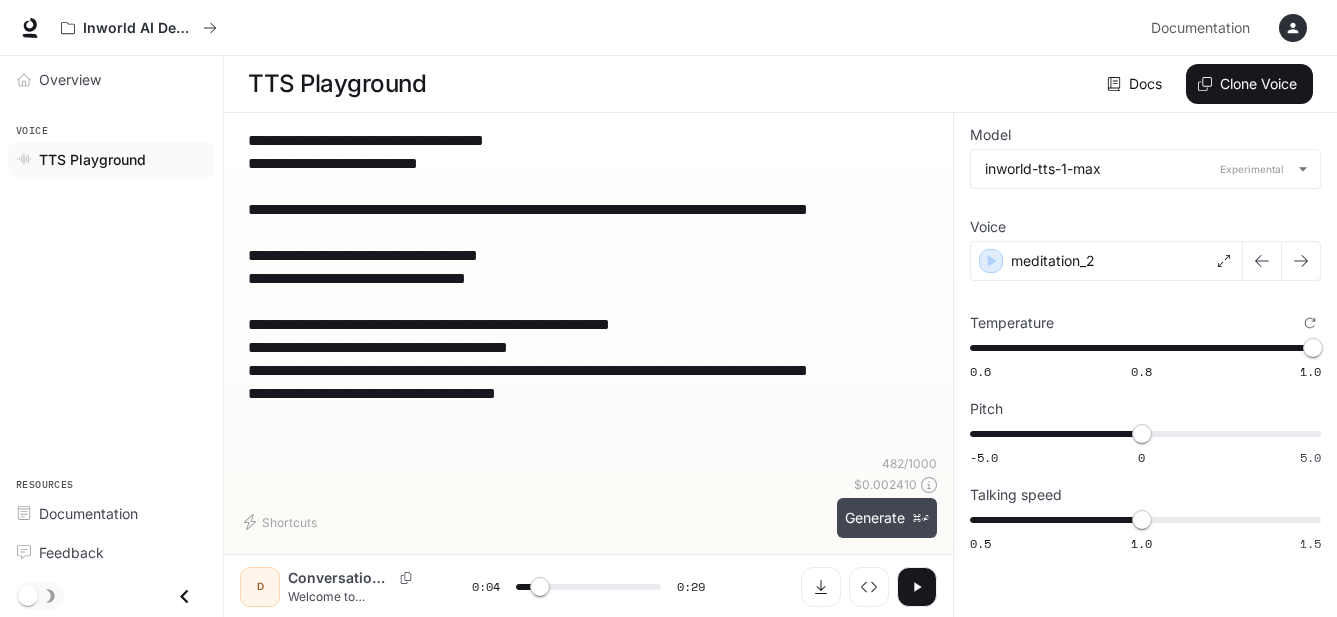 click on "Generate ⌘⏎" at bounding box center (887, 518) 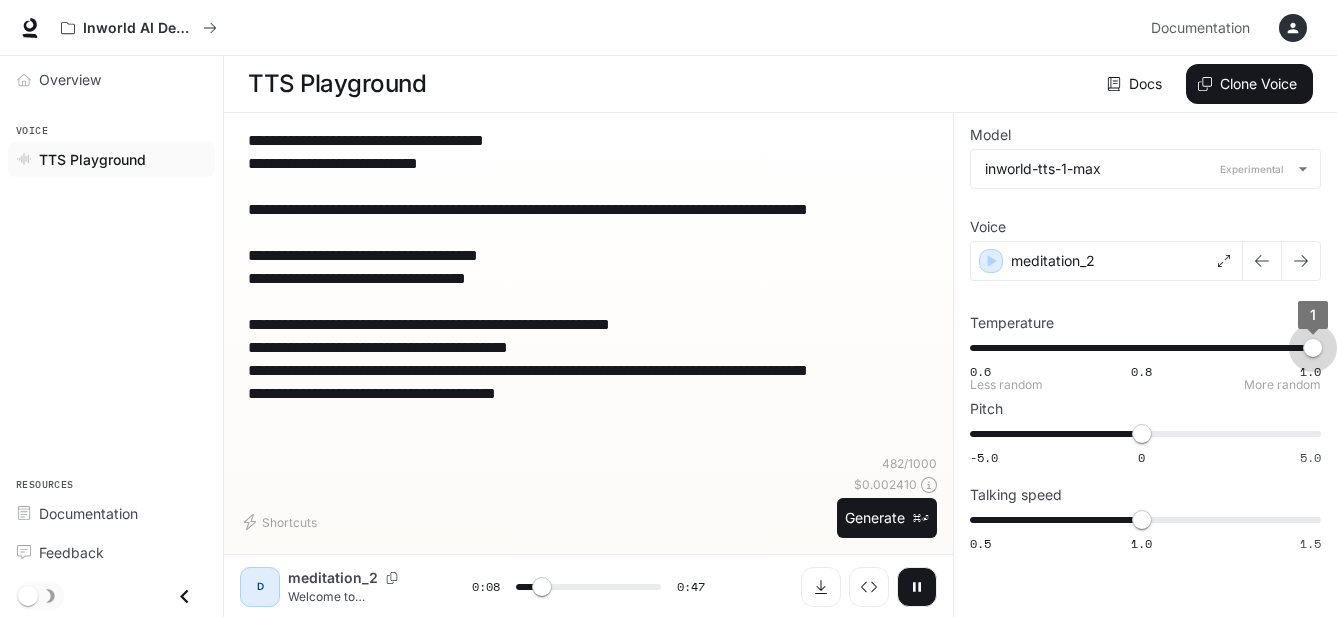 type on "***" 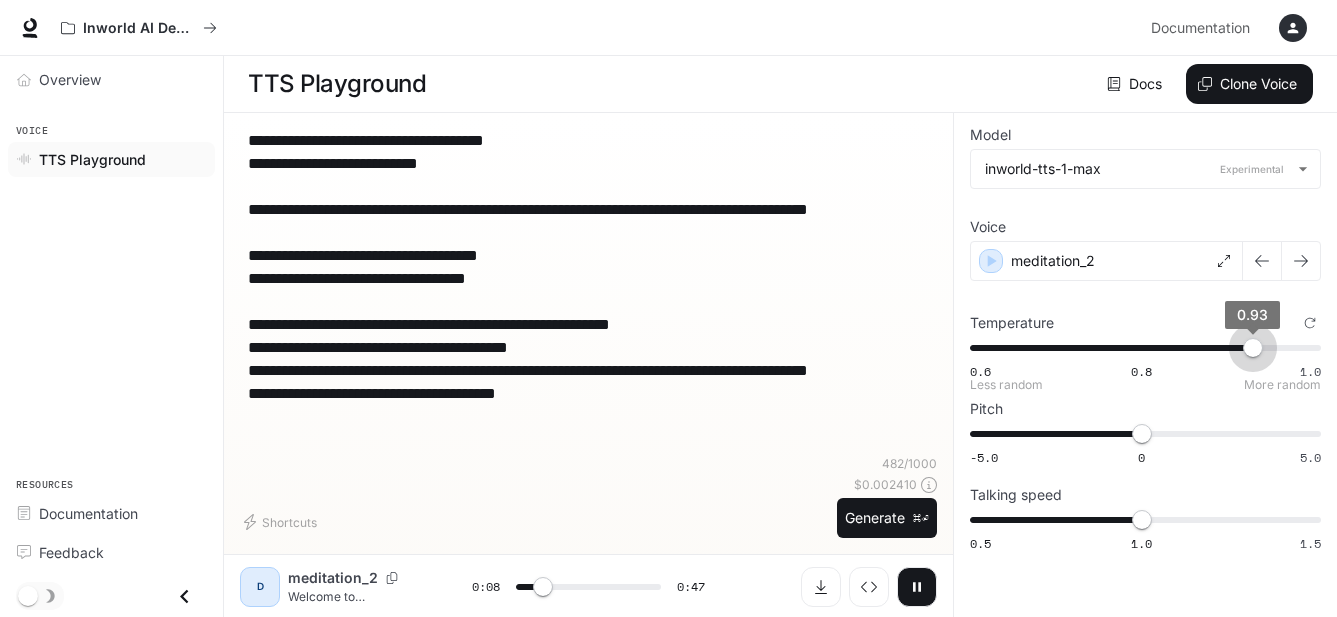 type on "***" 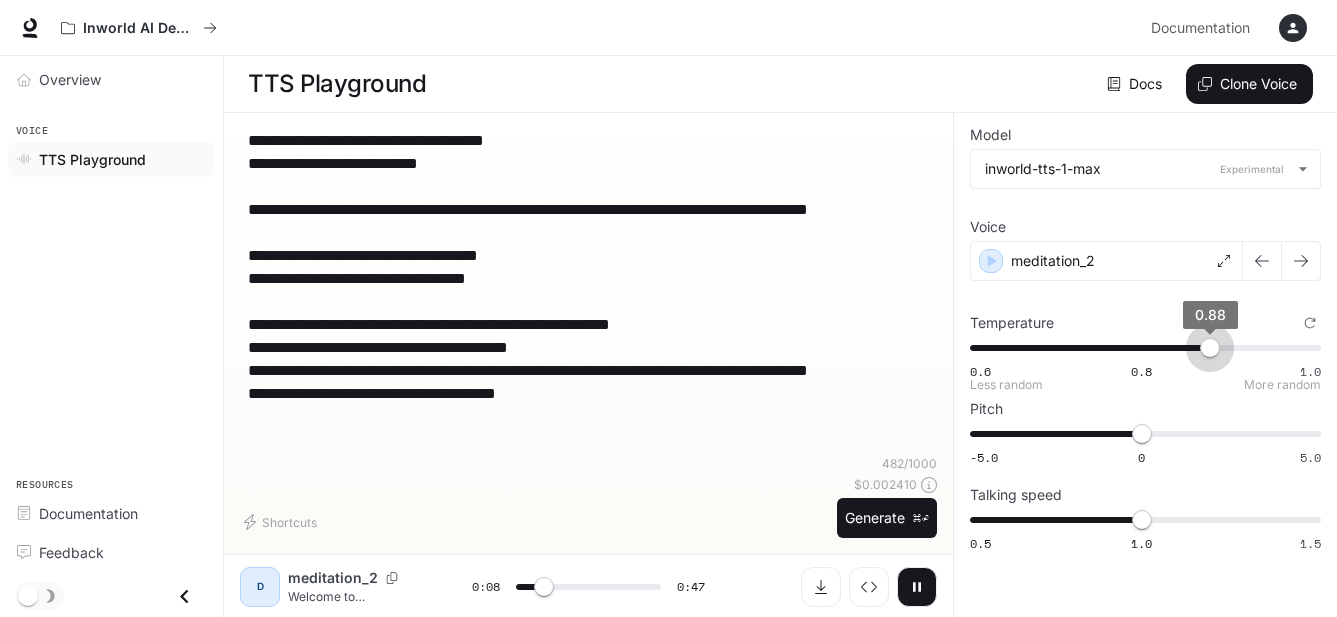 type on "*" 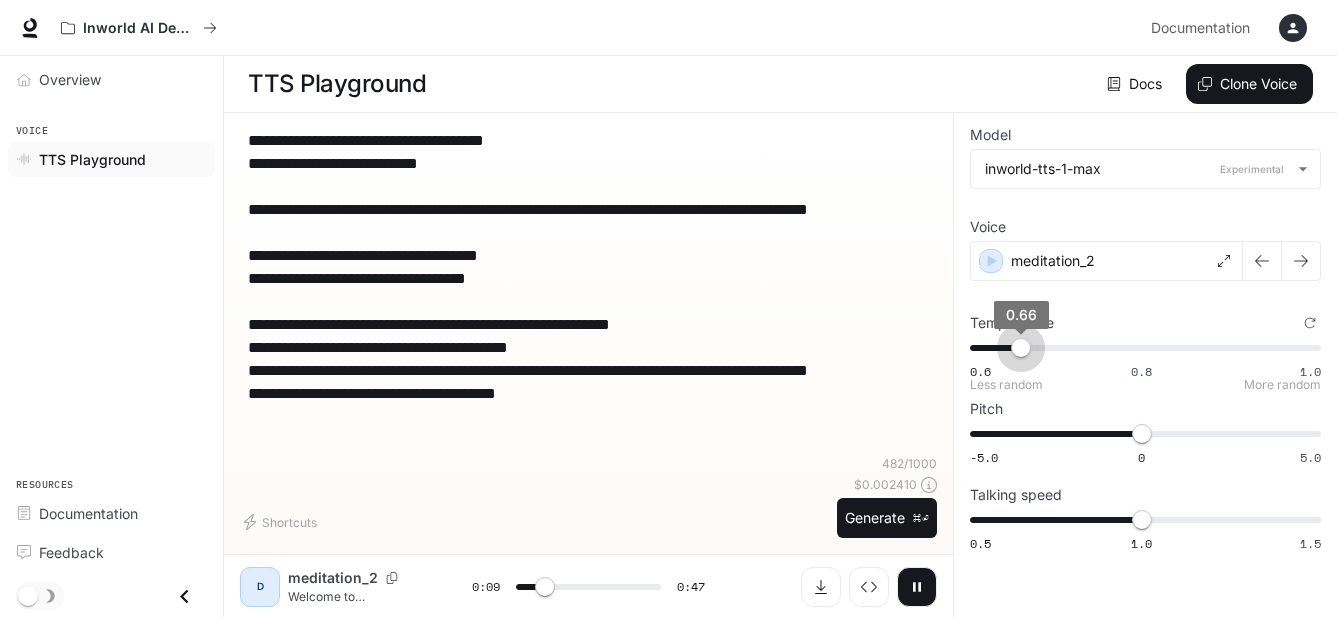 type on "***" 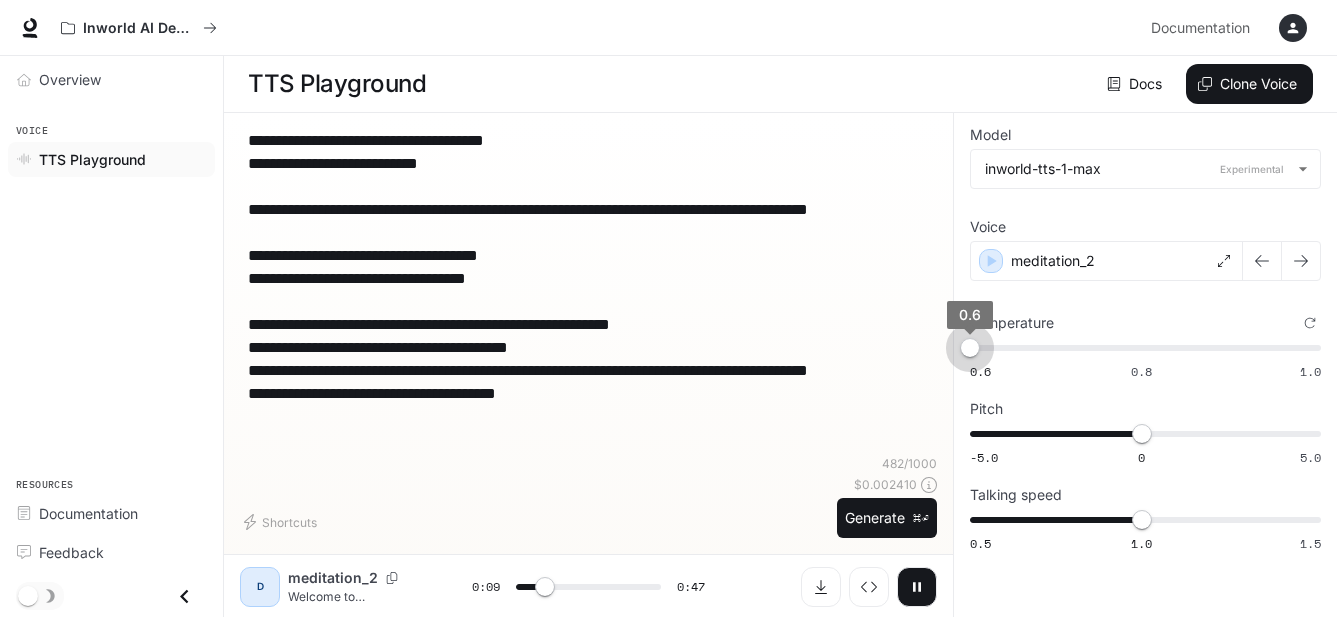 drag, startPoint x: 1322, startPoint y: 350, endPoint x: 944, endPoint y: 345, distance: 378.03308 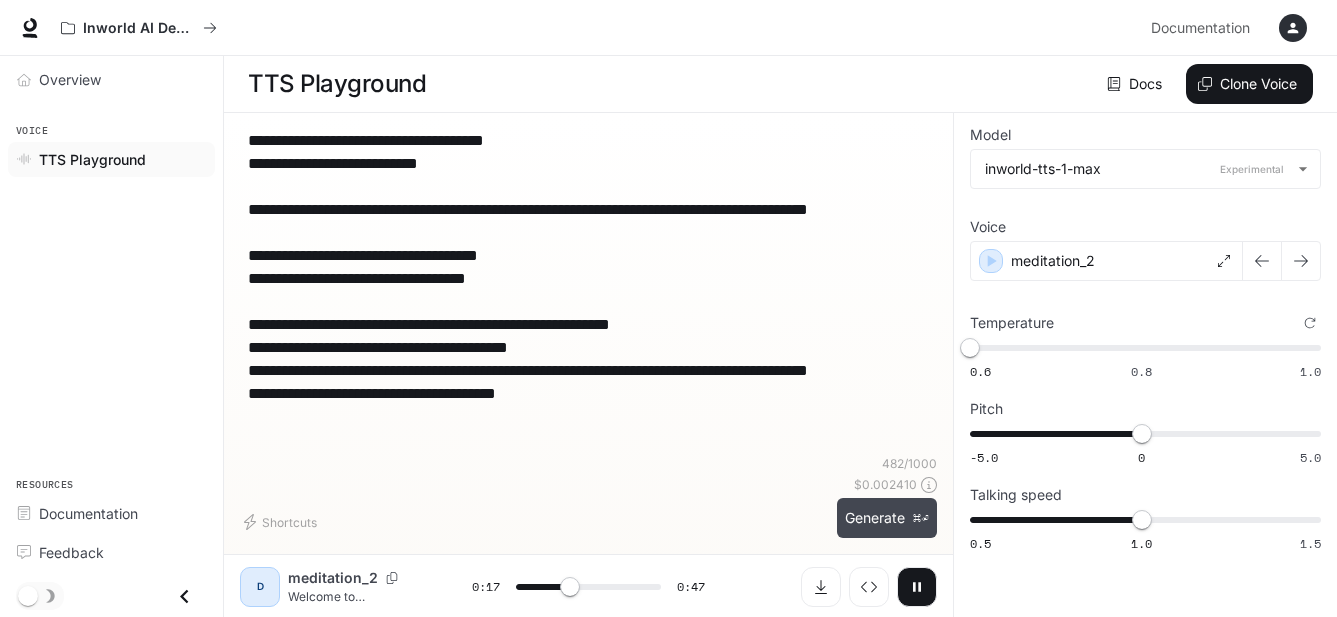 click on "Generate ⌘⏎" at bounding box center [887, 518] 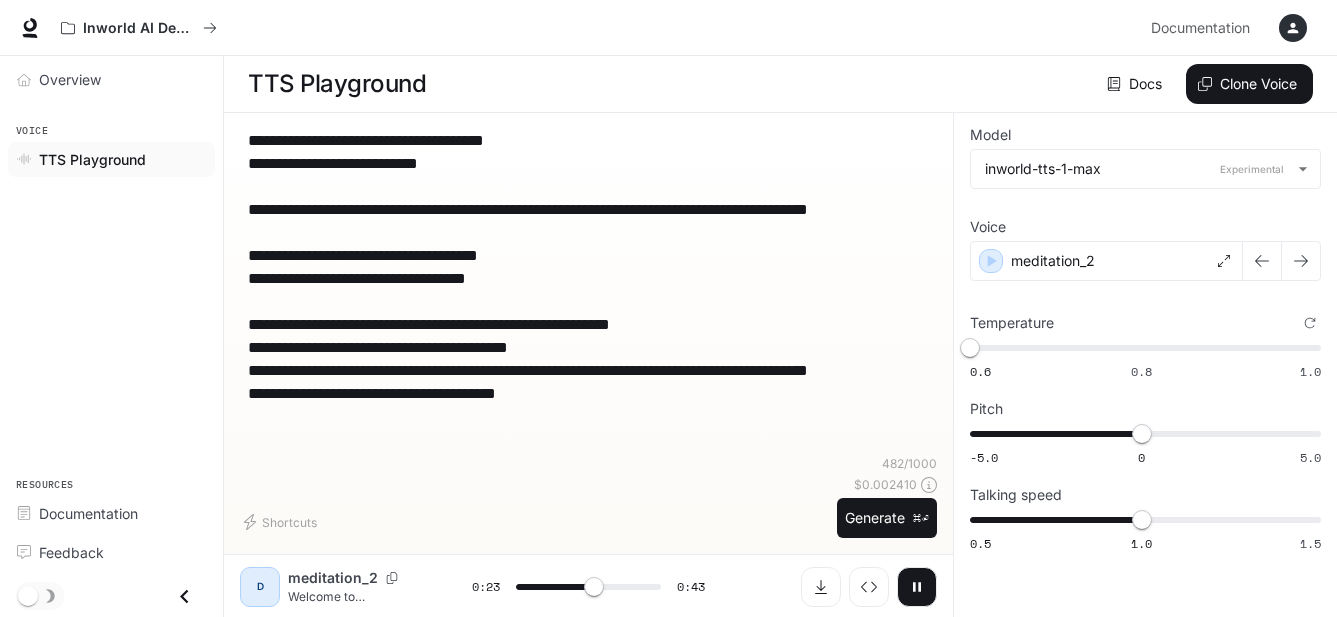 click 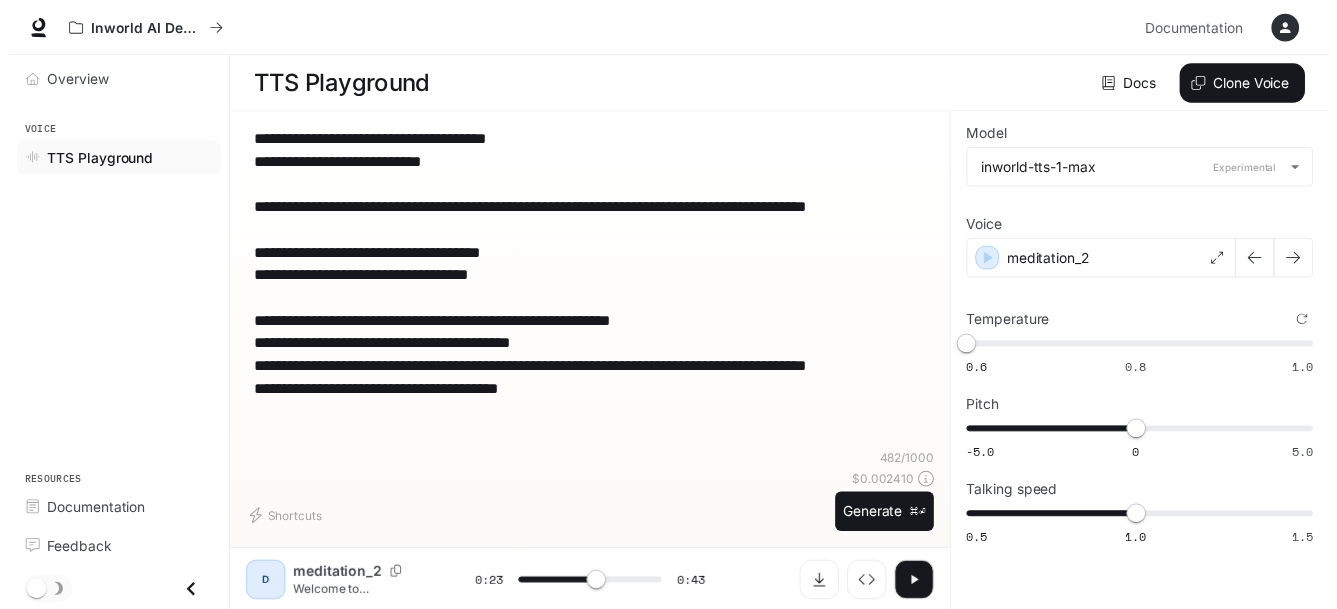 scroll, scrollTop: 1, scrollLeft: 0, axis: vertical 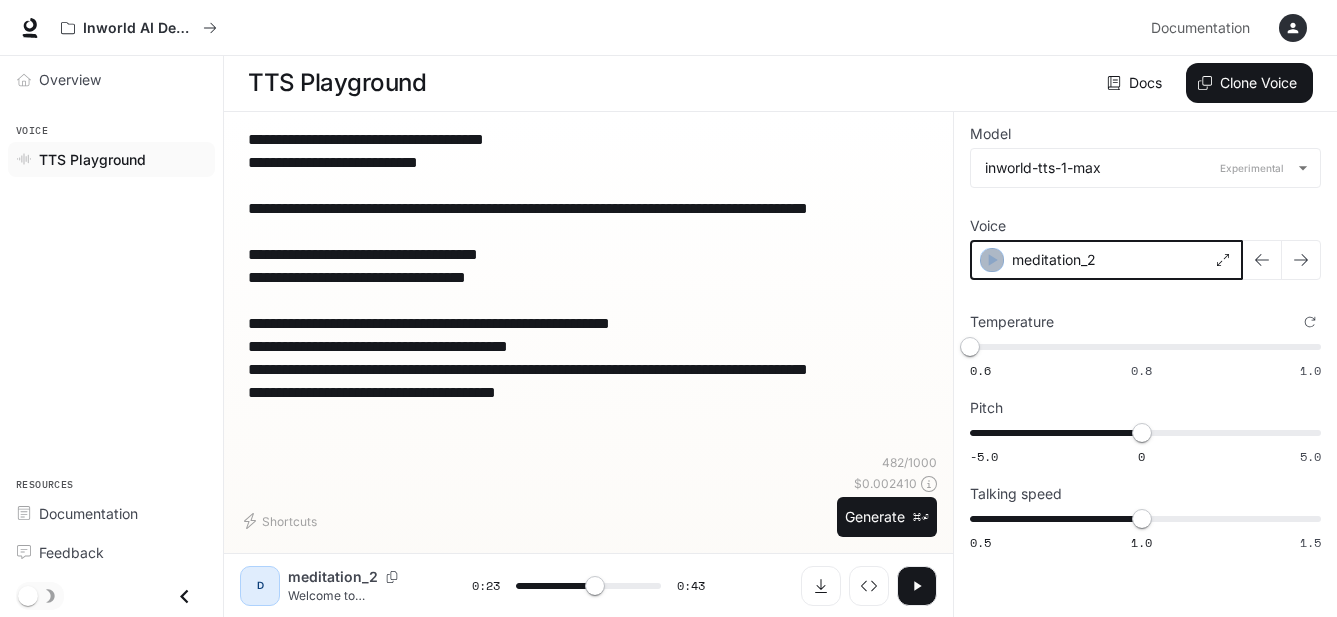click 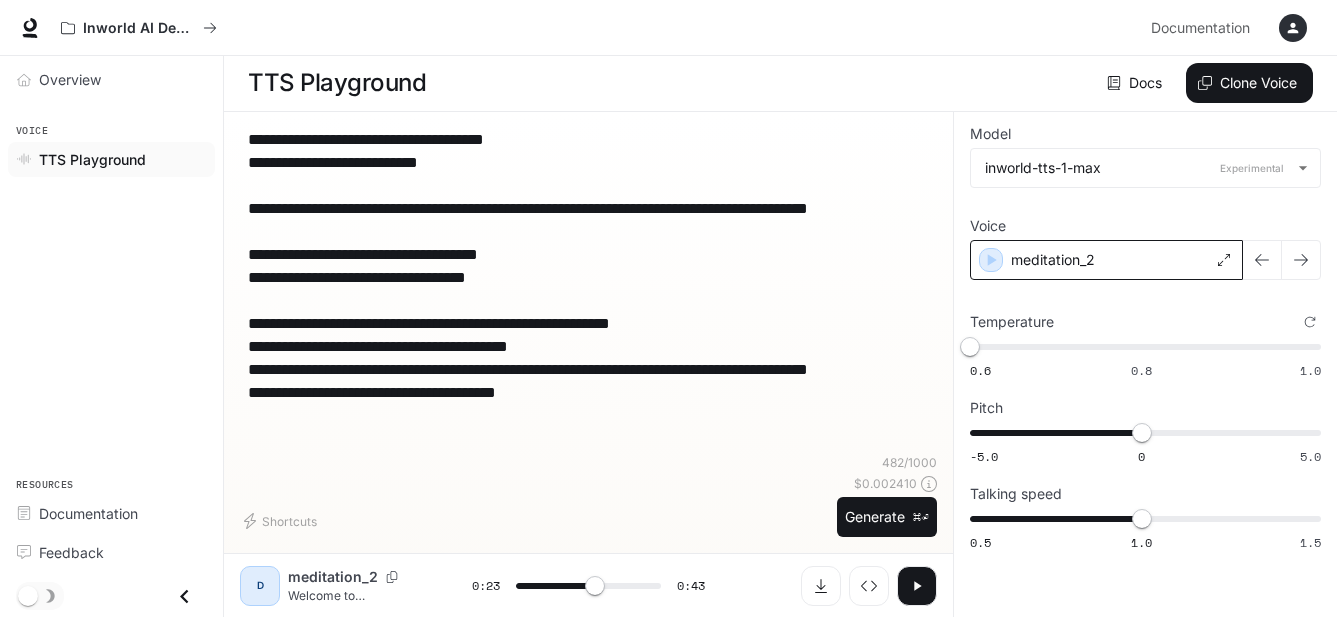 click at bounding box center (588, 425) 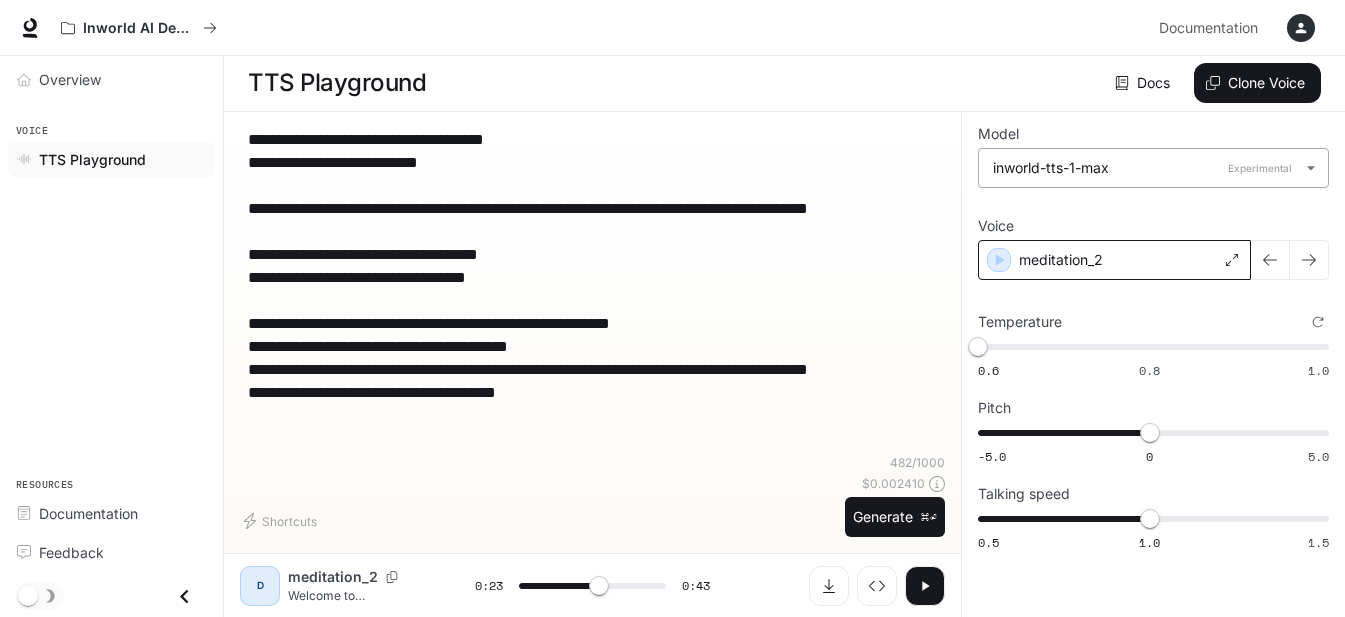 click on "**********" at bounding box center [672, 308] 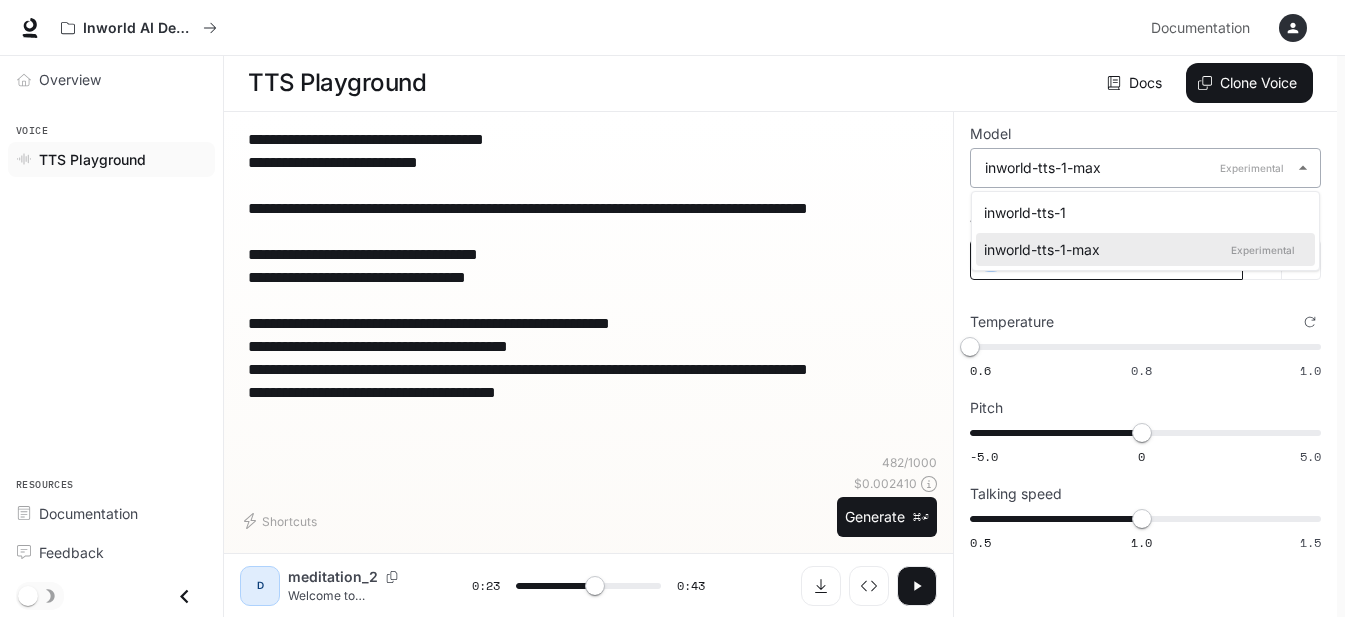 click at bounding box center (672, 308) 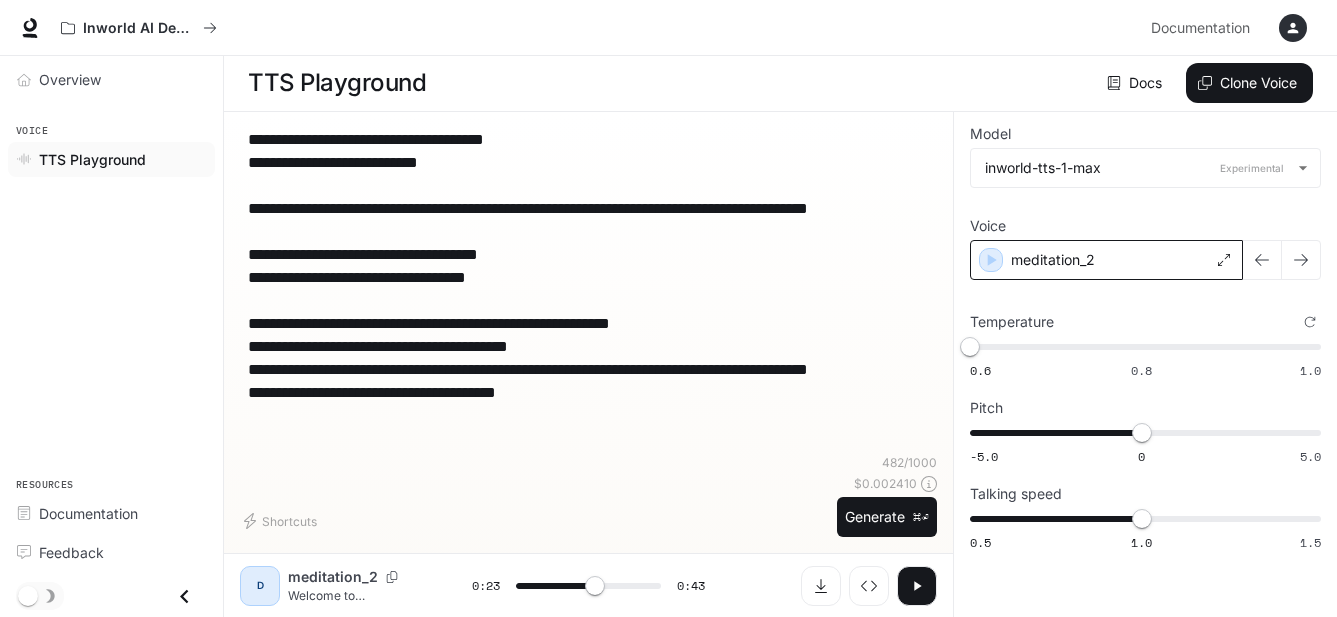 click on "meditation_2" at bounding box center (1106, 260) 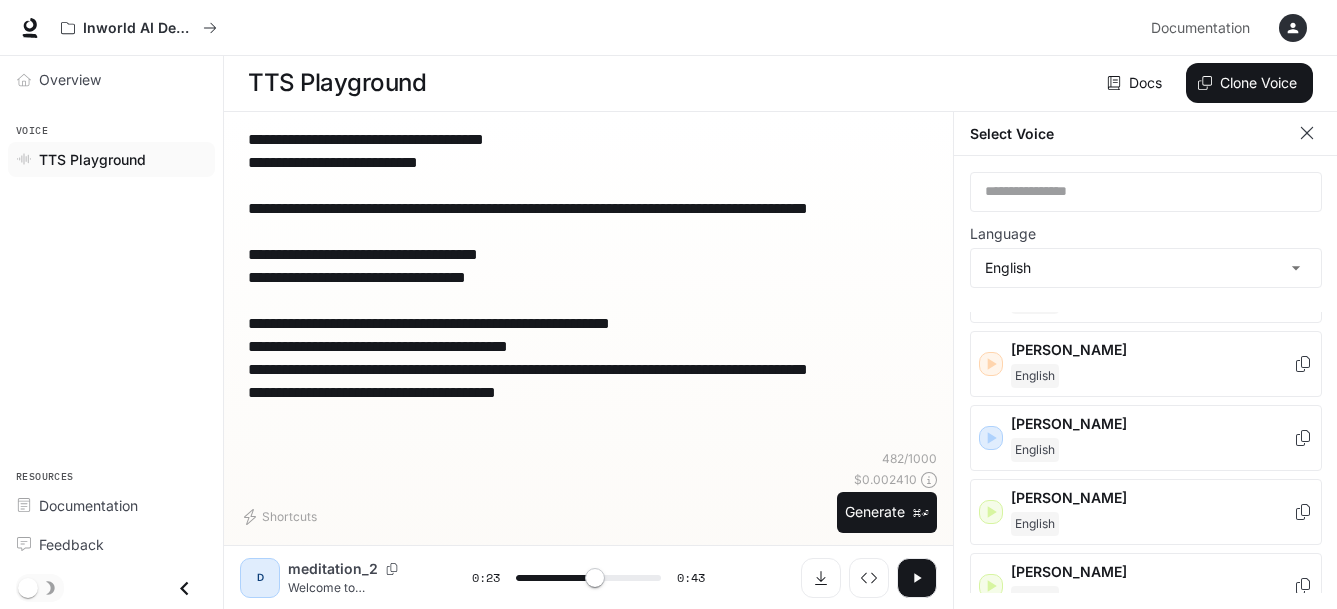 scroll, scrollTop: 1602, scrollLeft: 0, axis: vertical 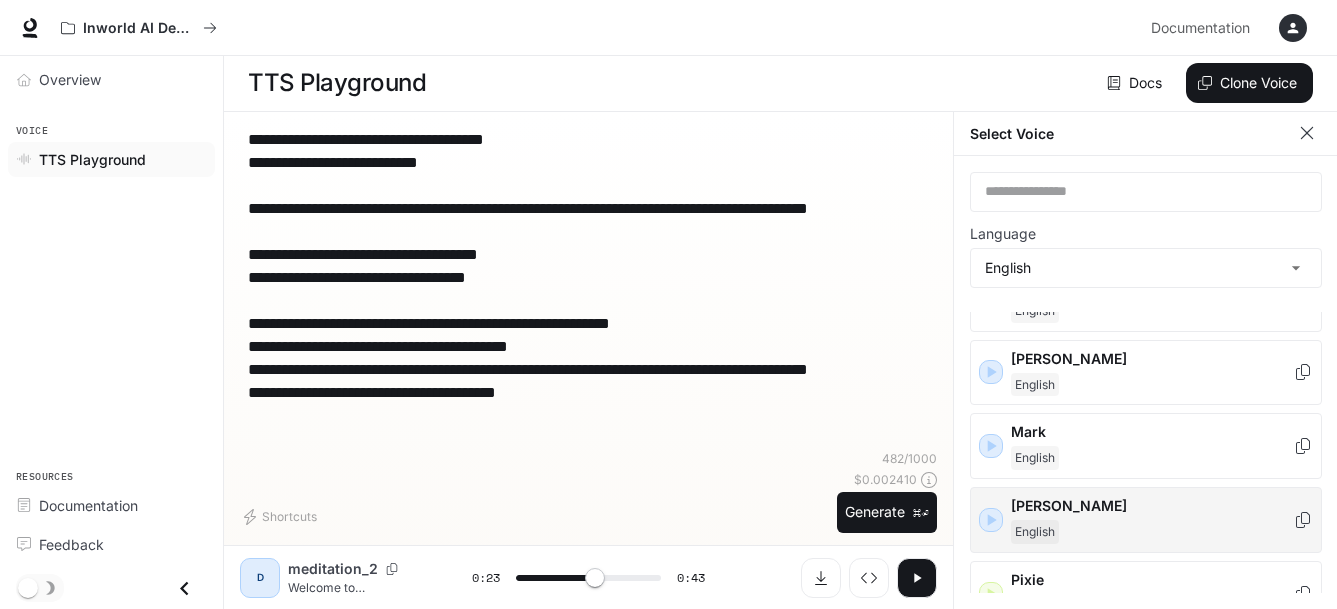 click on "Olivia" at bounding box center [1152, 506] 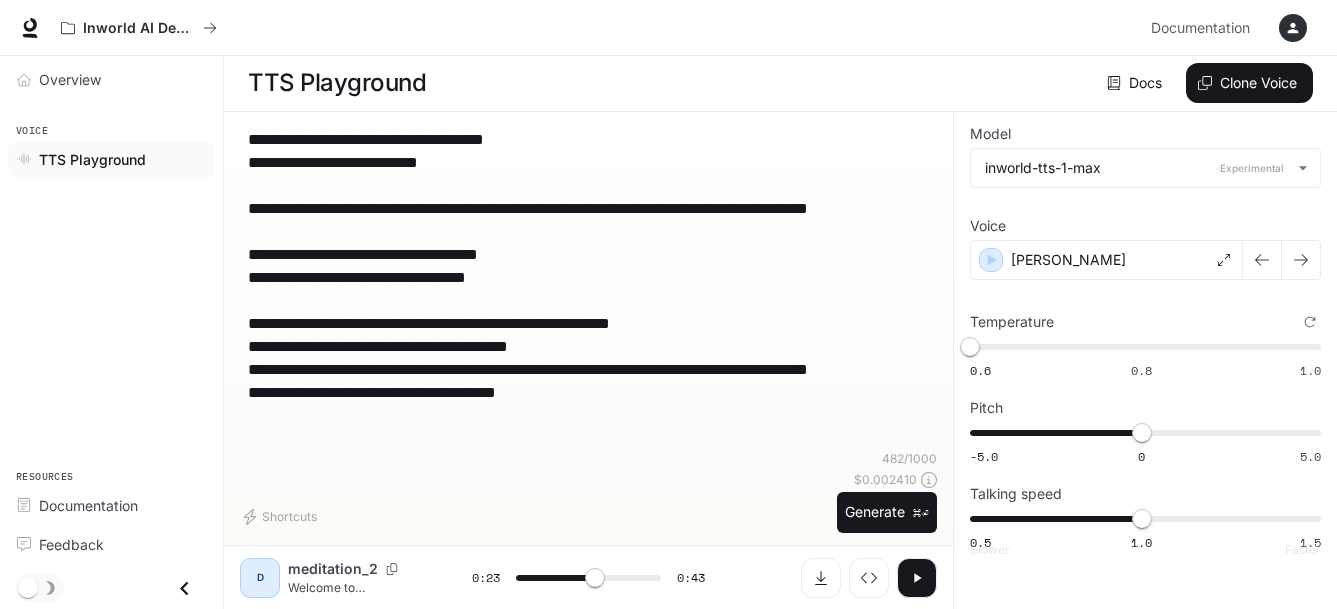 scroll, scrollTop: 1, scrollLeft: 0, axis: vertical 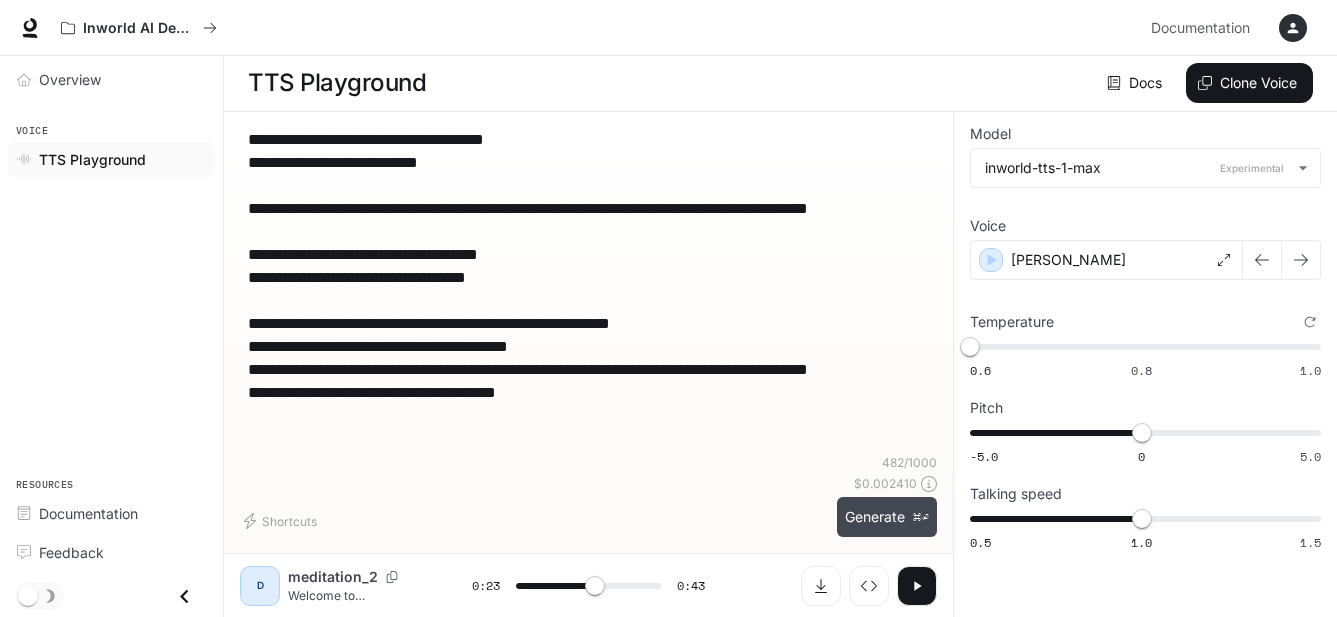 click on "Generate ⌘⏎" at bounding box center (887, 517) 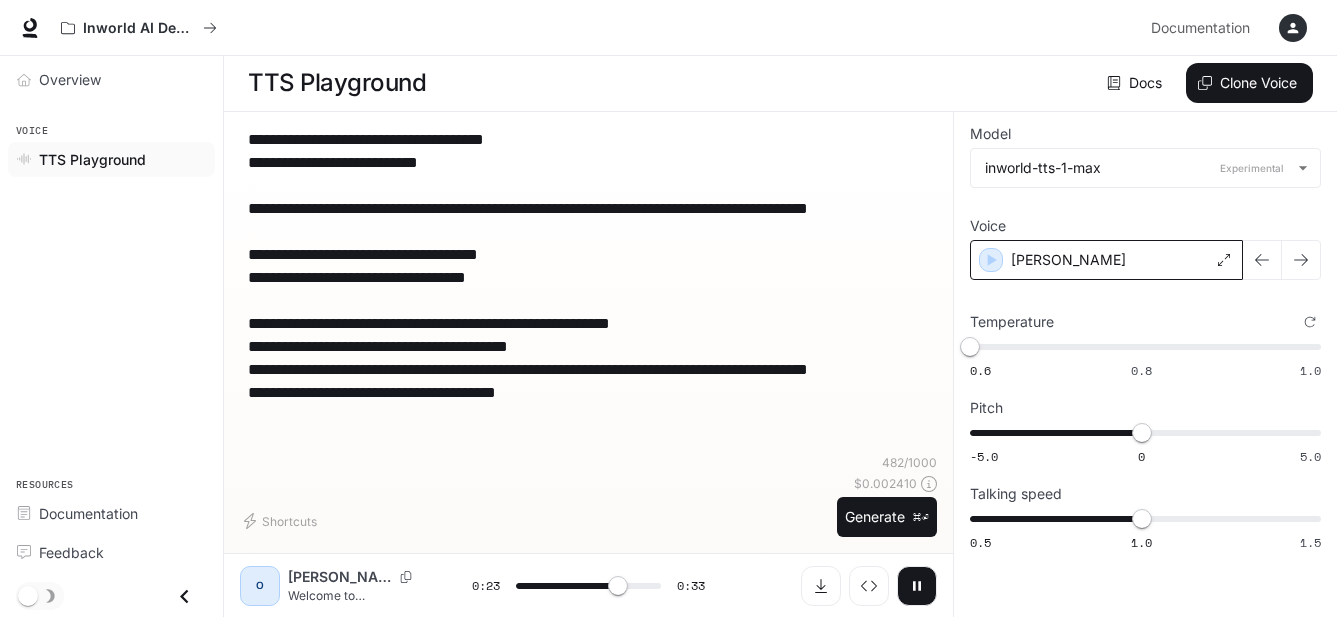 click on "Olivia" at bounding box center (1068, 260) 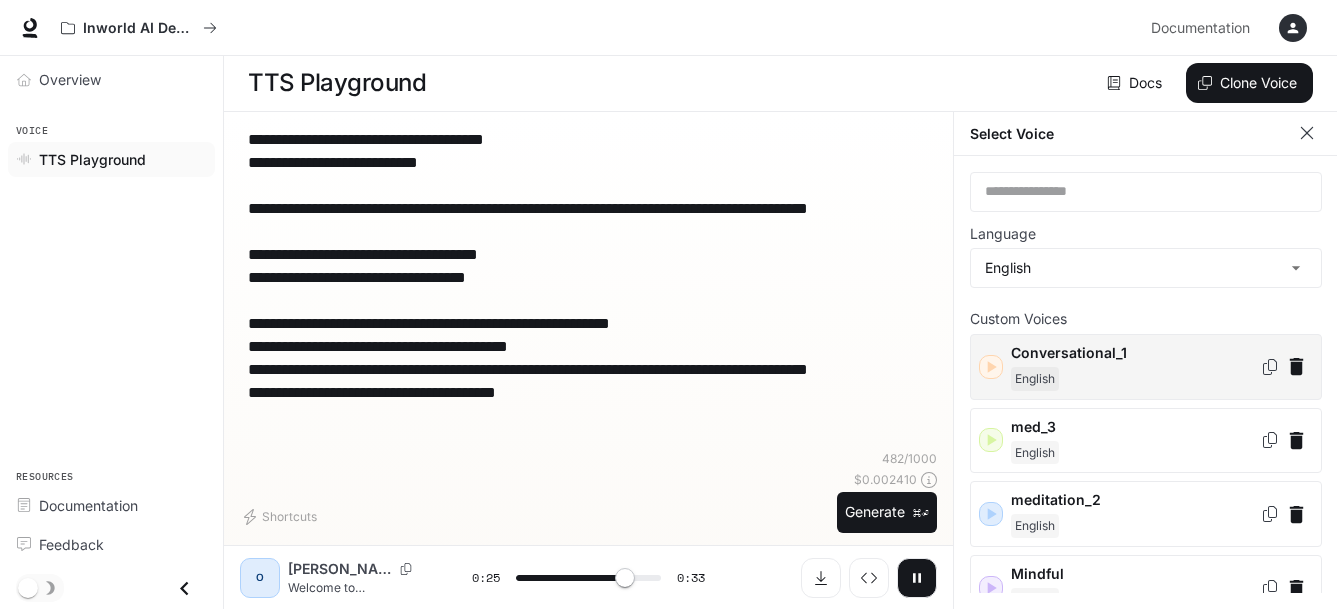 scroll, scrollTop: 0, scrollLeft: 0, axis: both 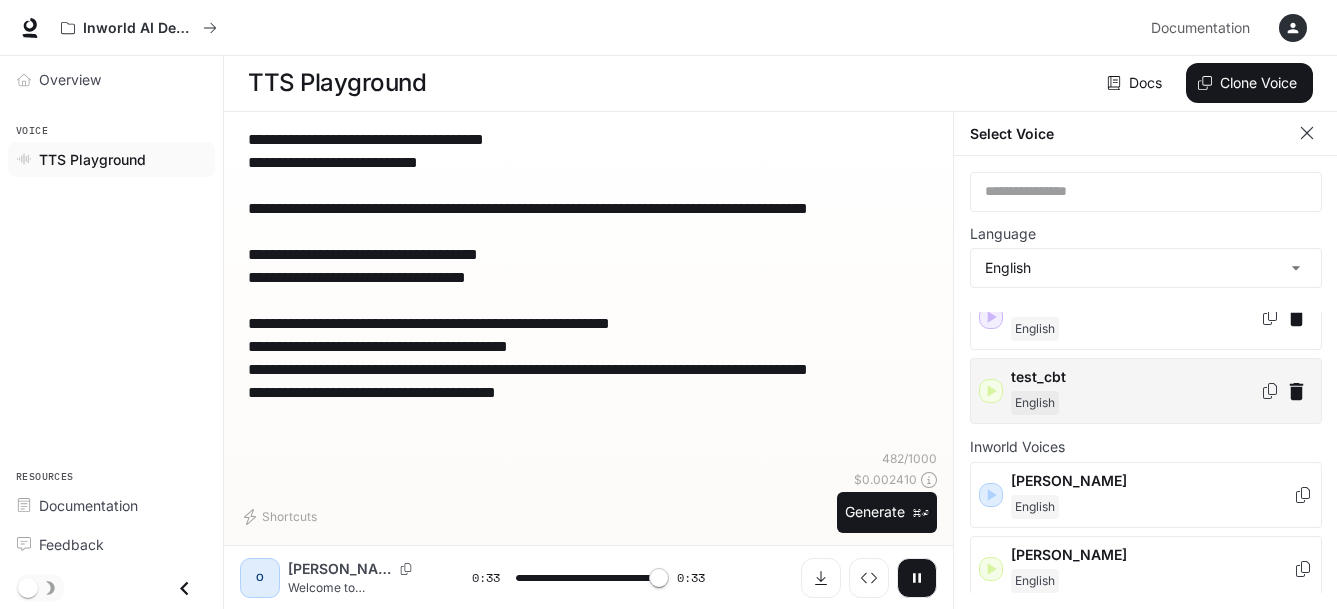 click on "test_cbt" at bounding box center (1135, 377) 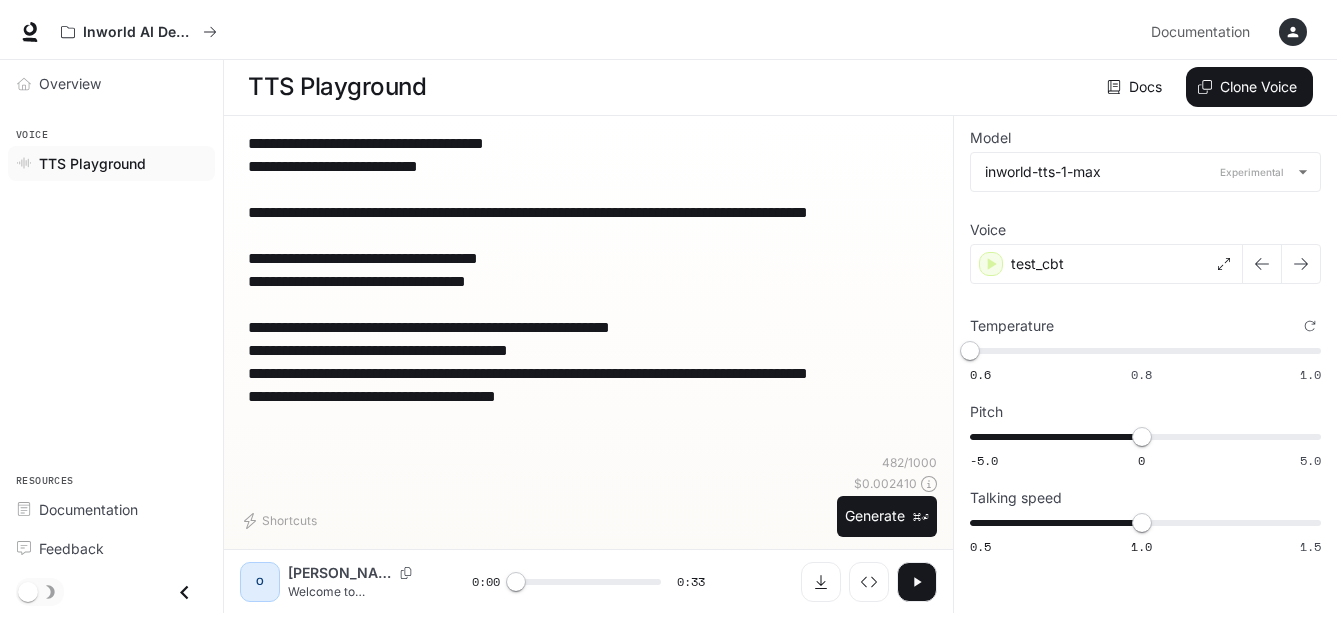 scroll, scrollTop: 1, scrollLeft: 0, axis: vertical 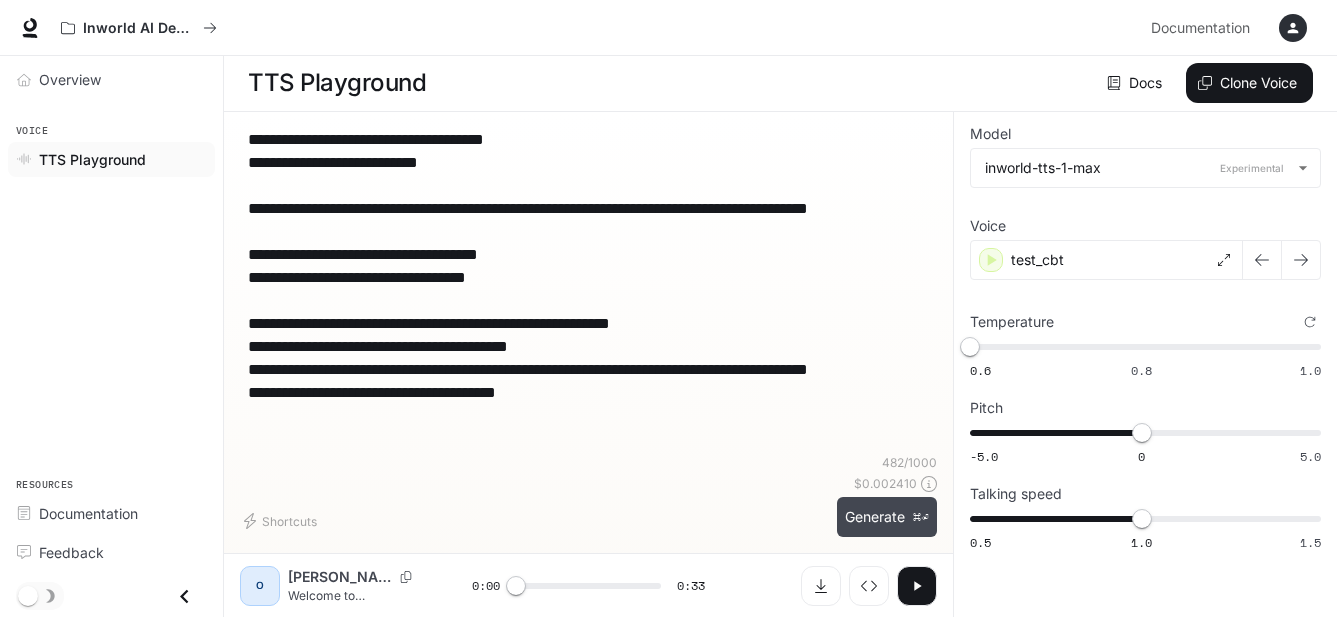 click on "Generate ⌘⏎" at bounding box center [887, 517] 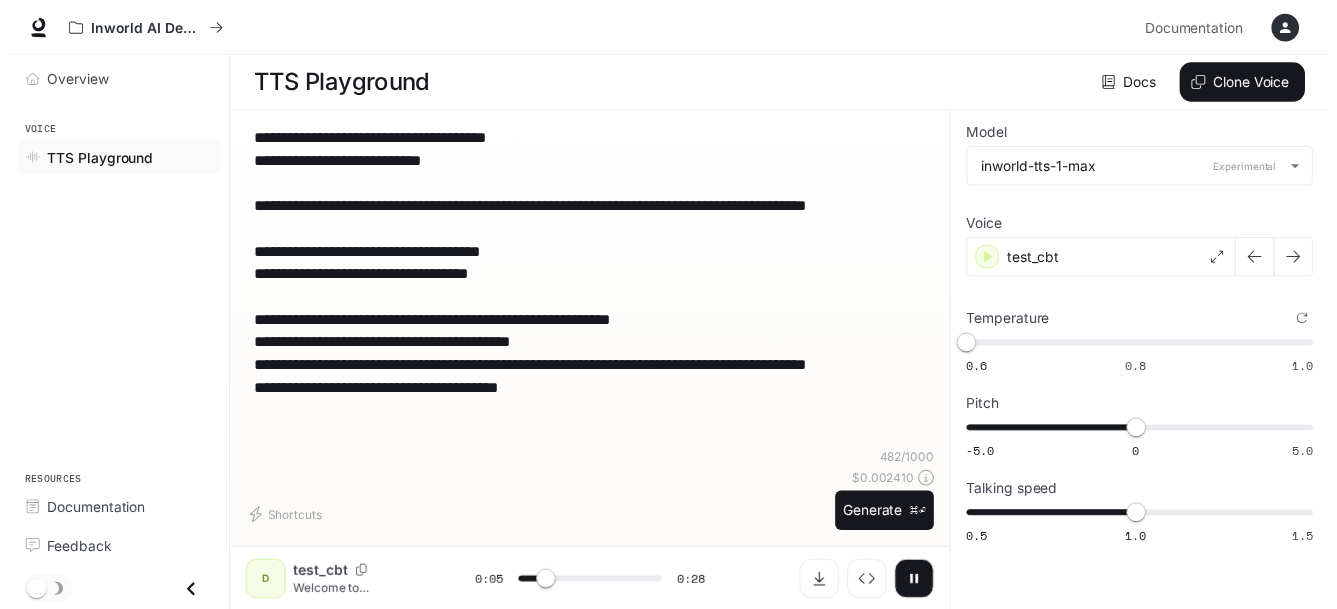 scroll, scrollTop: 0, scrollLeft: 0, axis: both 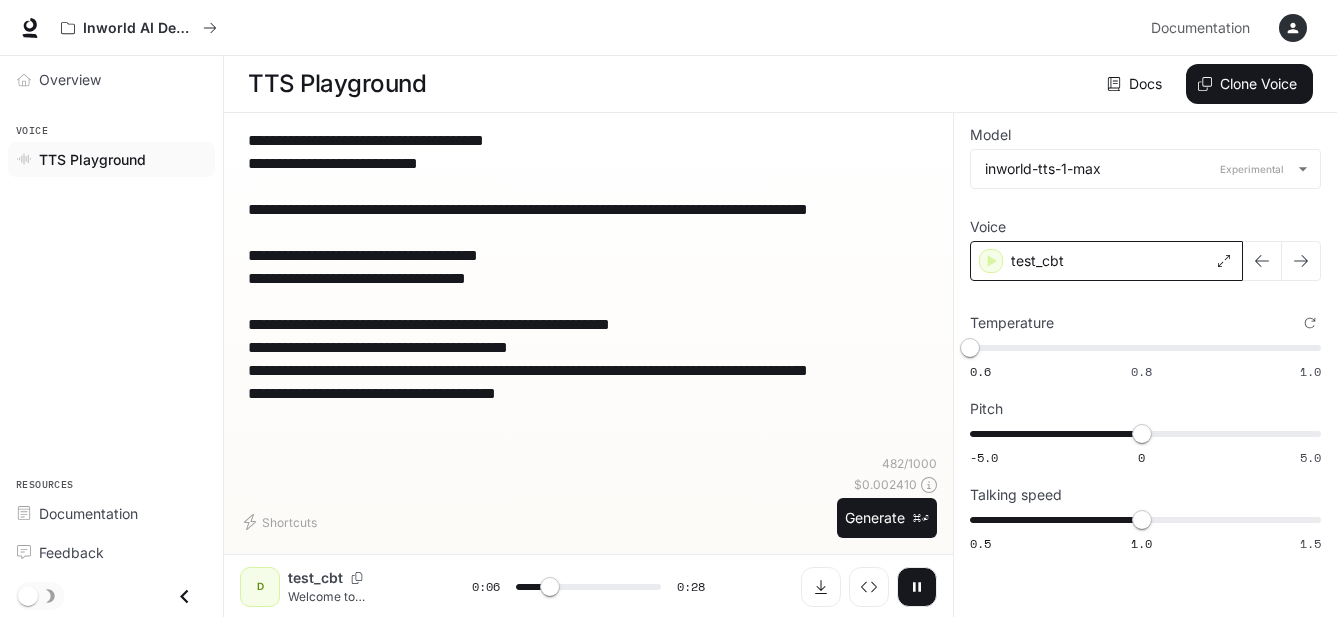 click on "test_cbt" at bounding box center (1106, 261) 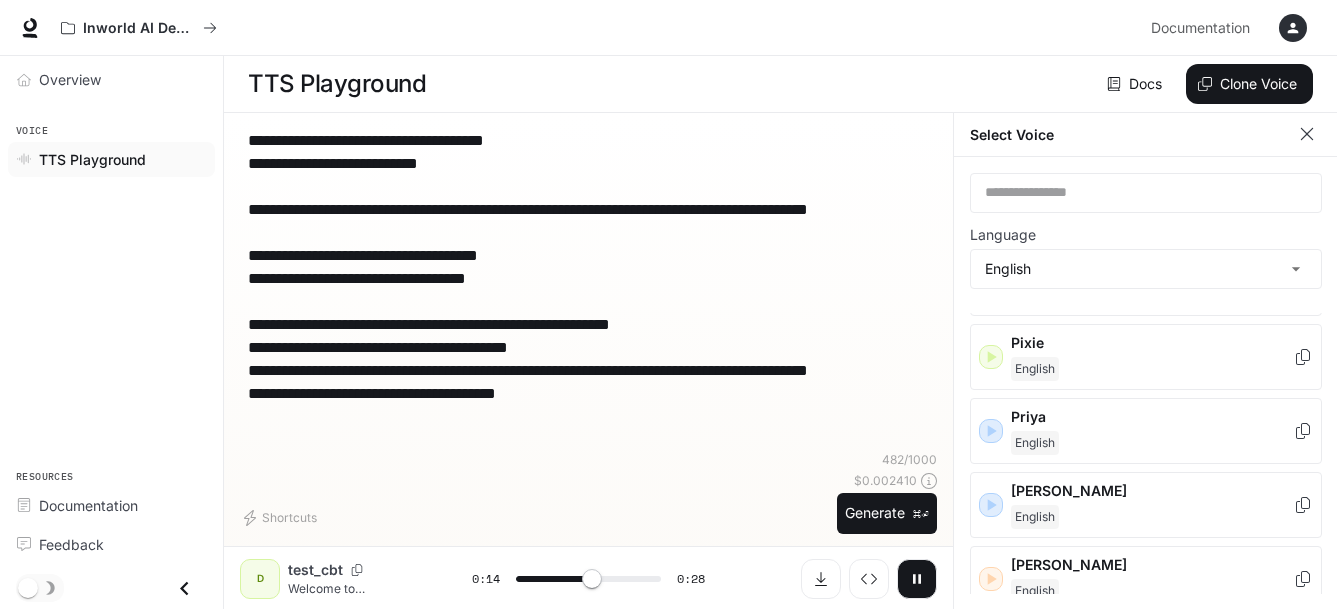 scroll, scrollTop: 1434, scrollLeft: 0, axis: vertical 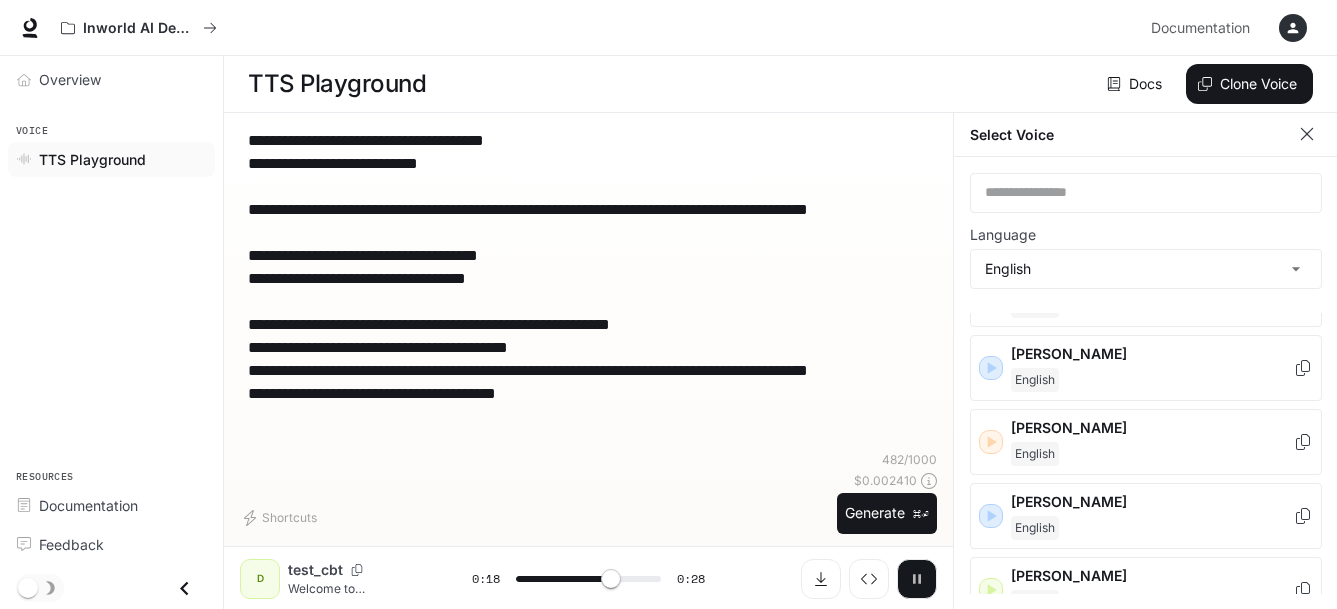 click 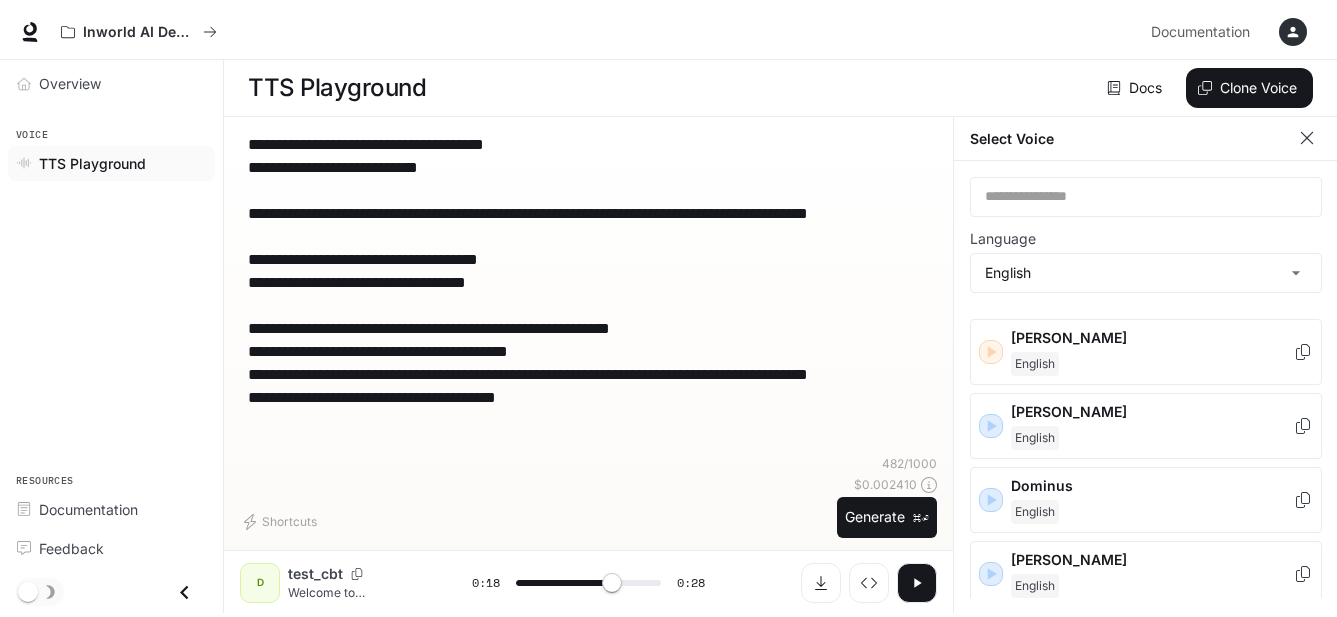 scroll, scrollTop: 619, scrollLeft: 0, axis: vertical 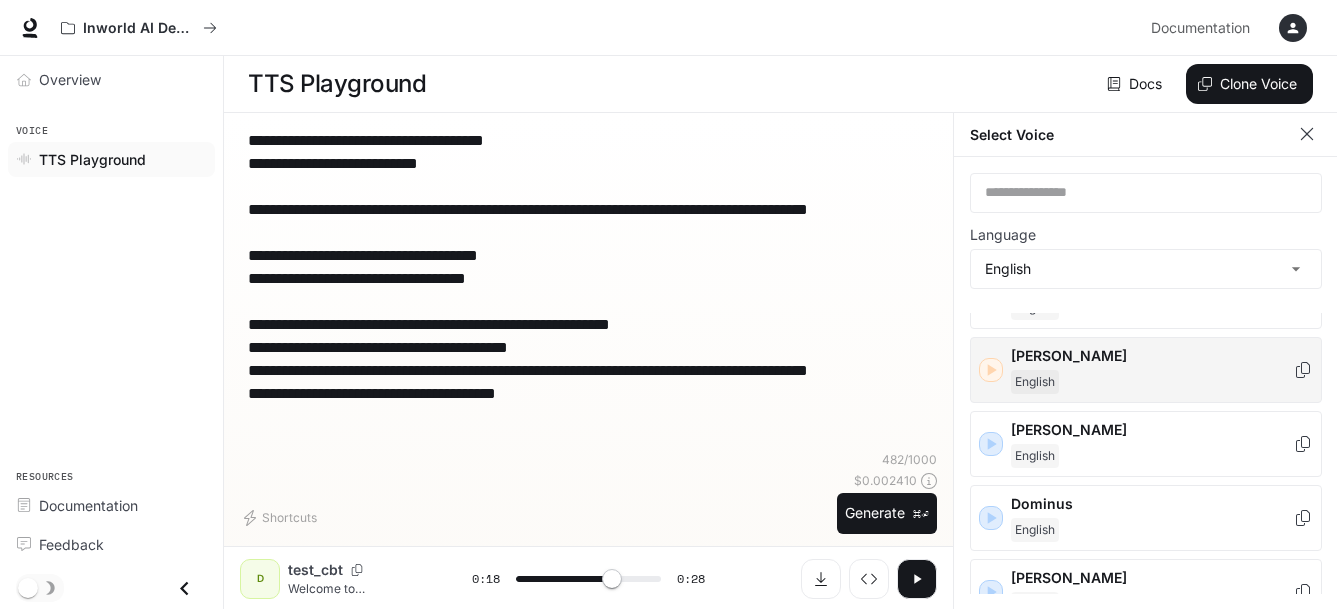 click on "English" at bounding box center (1152, 382) 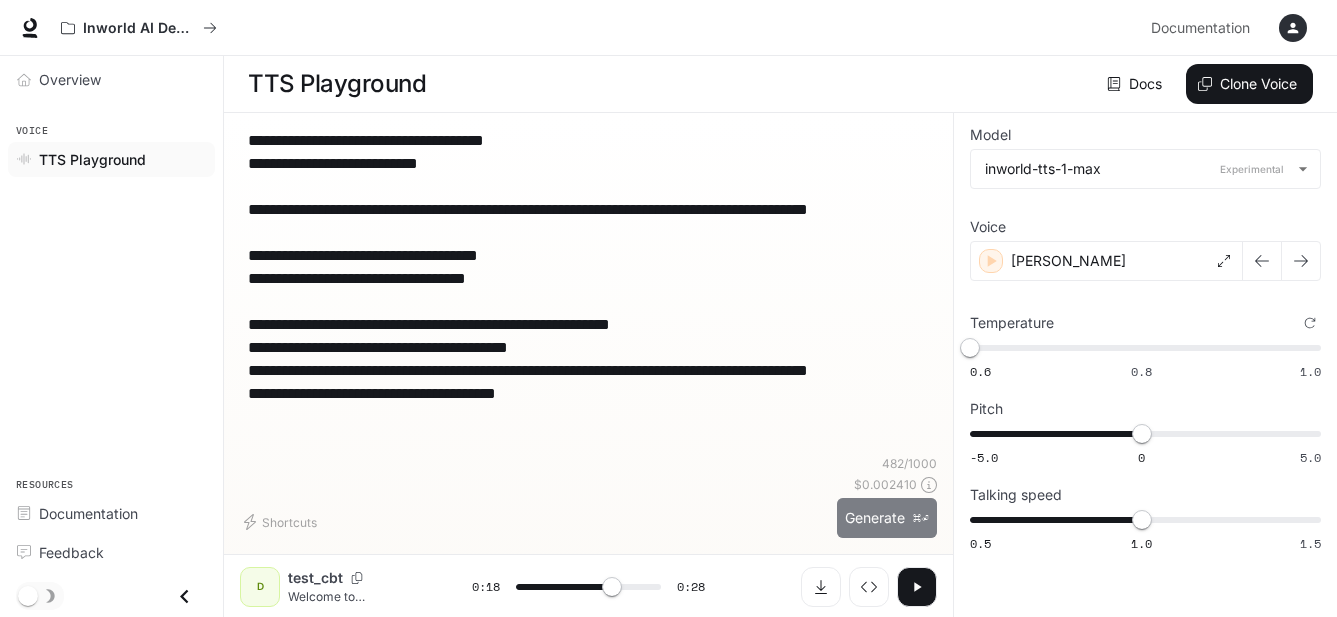 click on "Generate ⌘⏎" at bounding box center [887, 518] 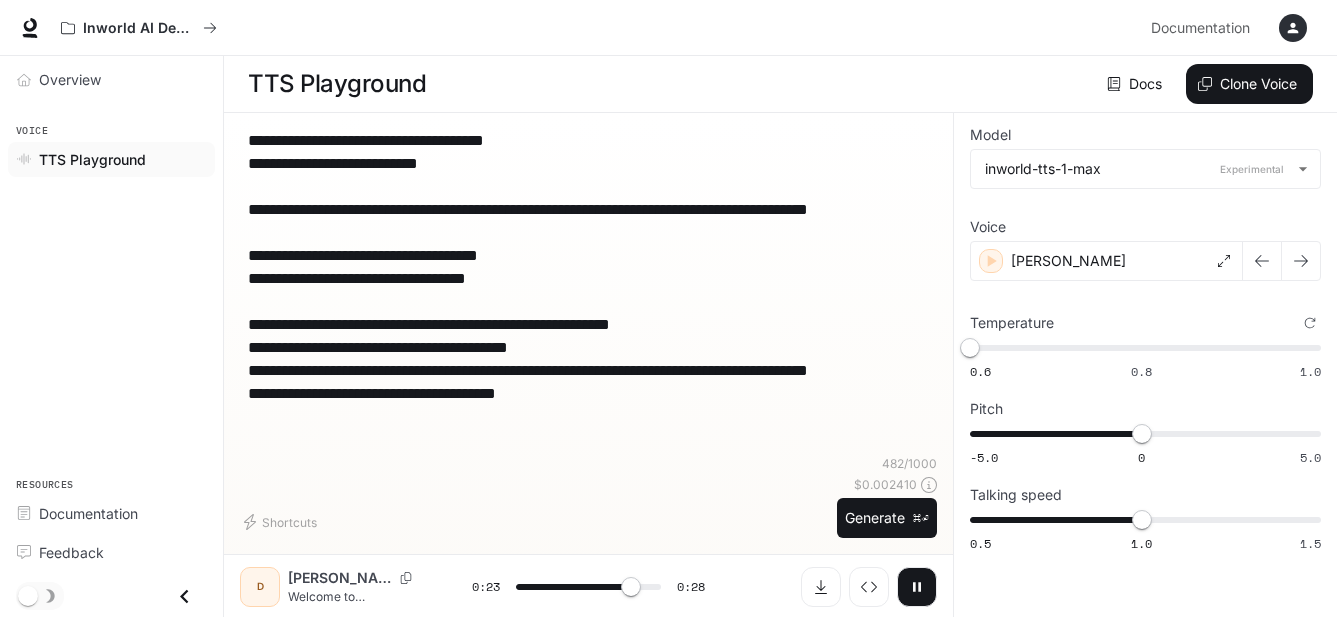 click at bounding box center [917, 587] 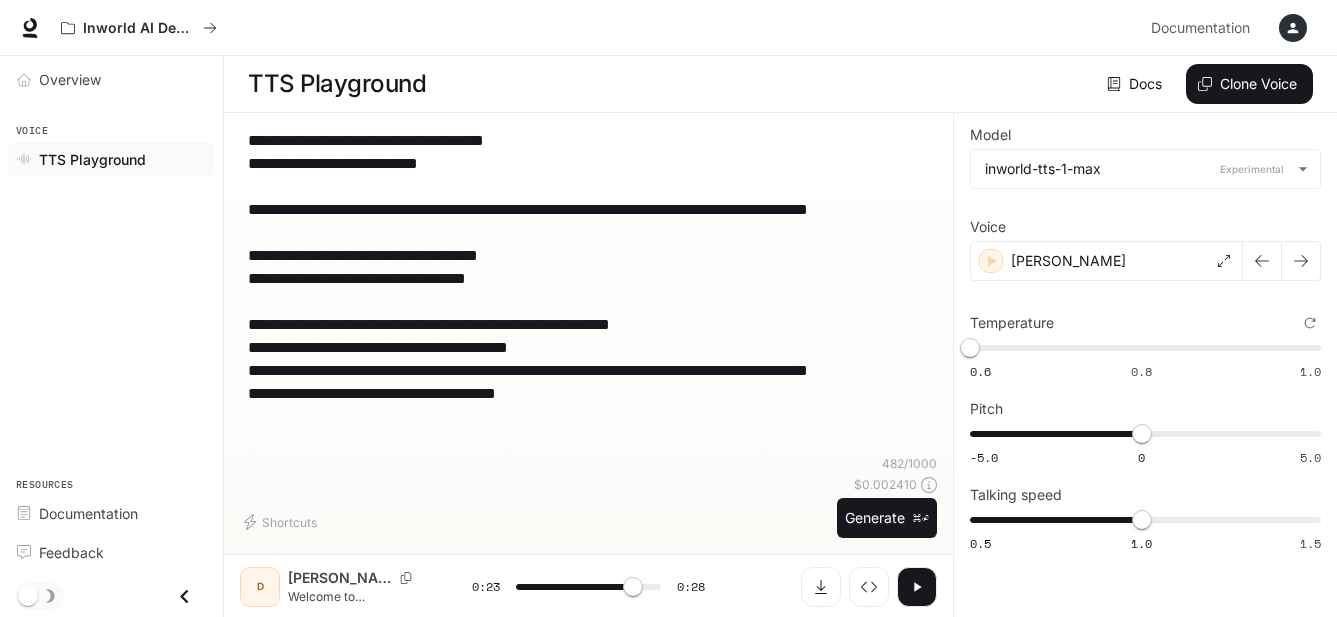type on "****" 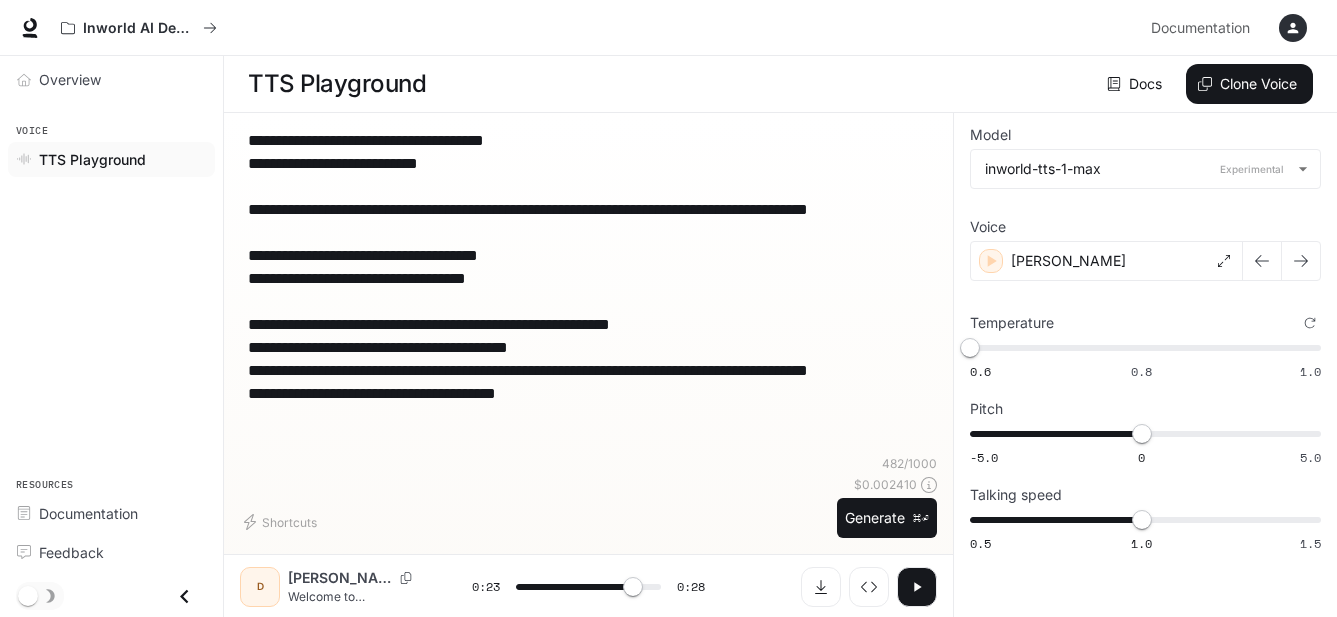 scroll, scrollTop: 1, scrollLeft: 0, axis: vertical 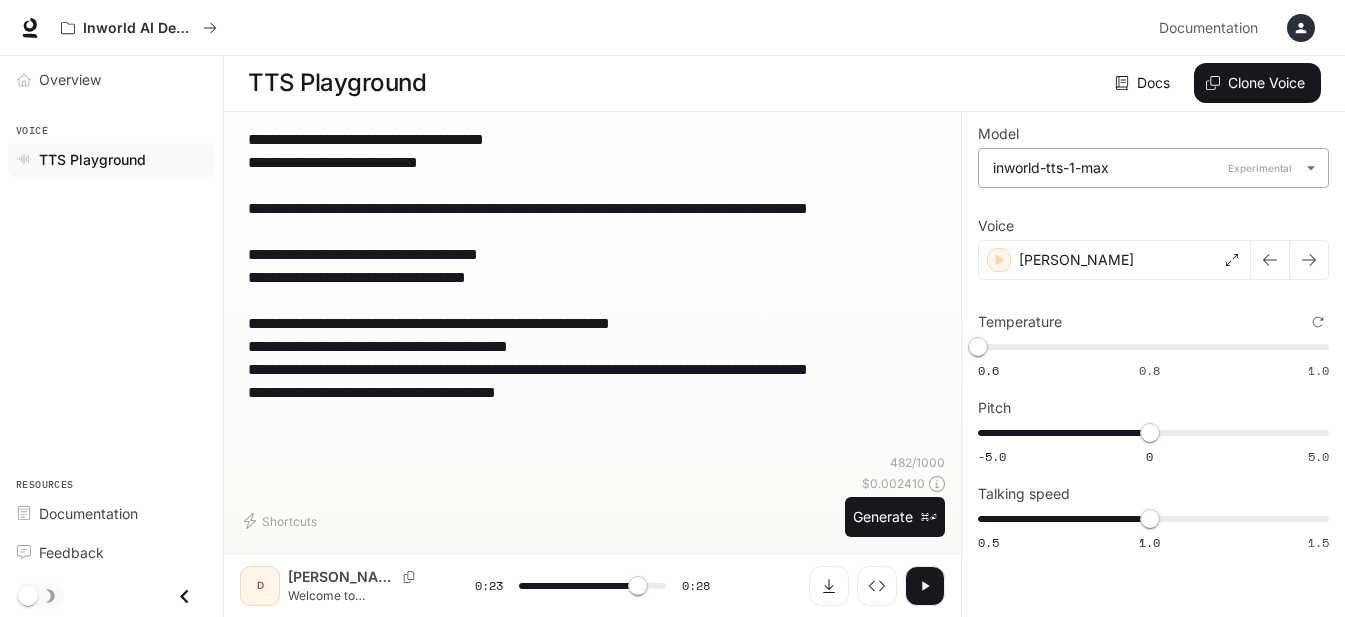 click on "**********" at bounding box center [672, 308] 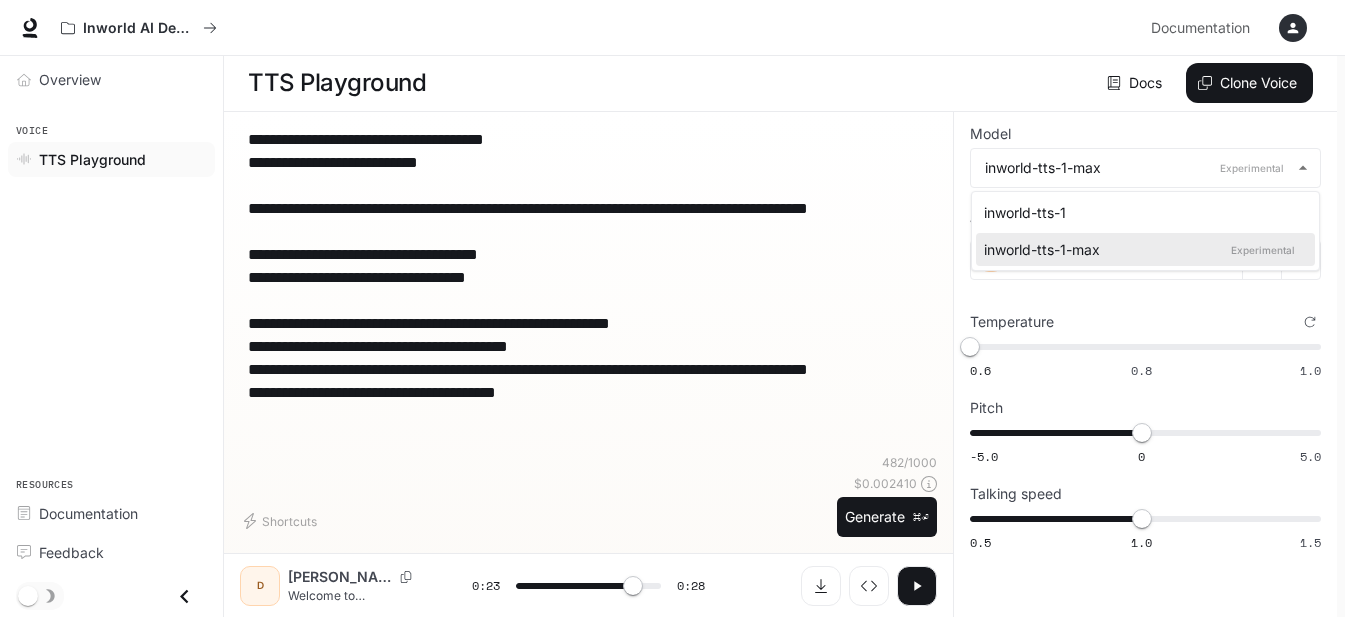 click at bounding box center (672, 308) 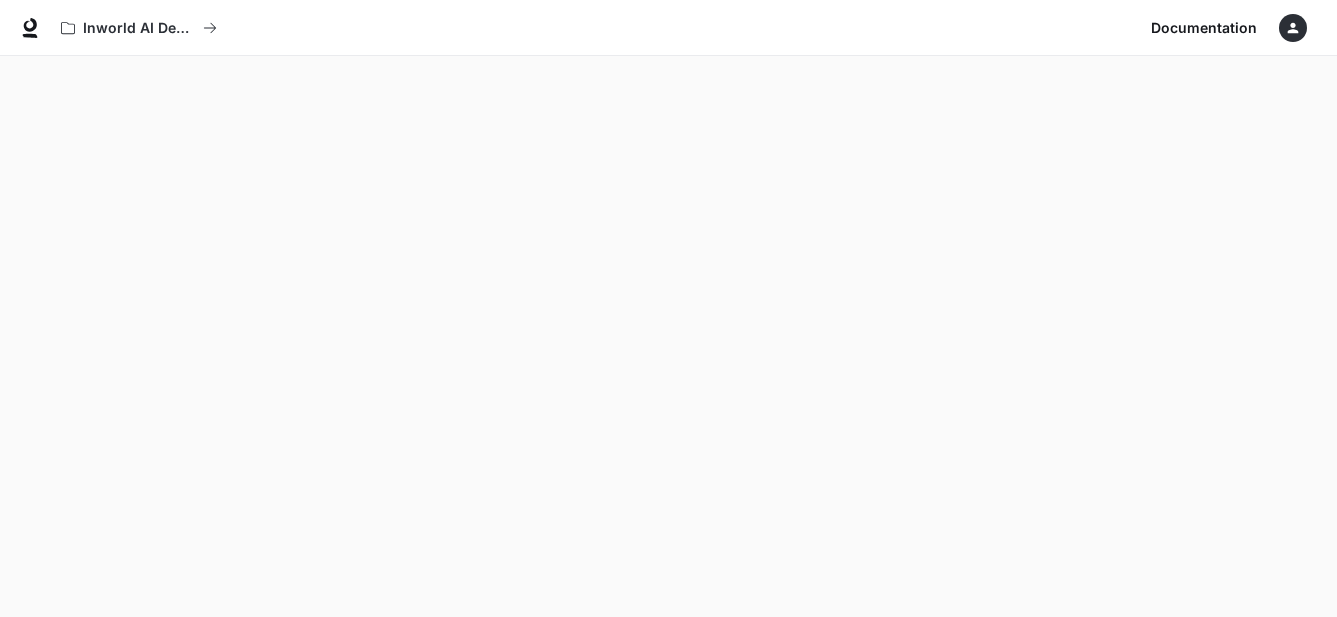 scroll, scrollTop: 56, scrollLeft: 0, axis: vertical 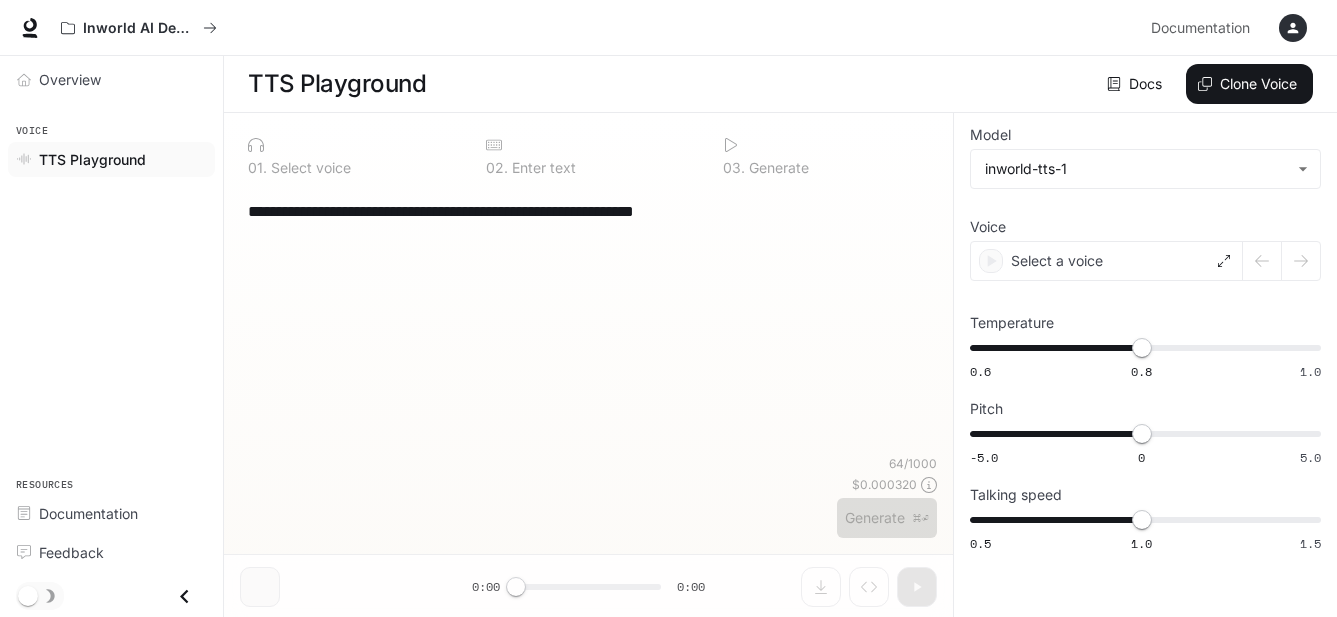 type on "**********" 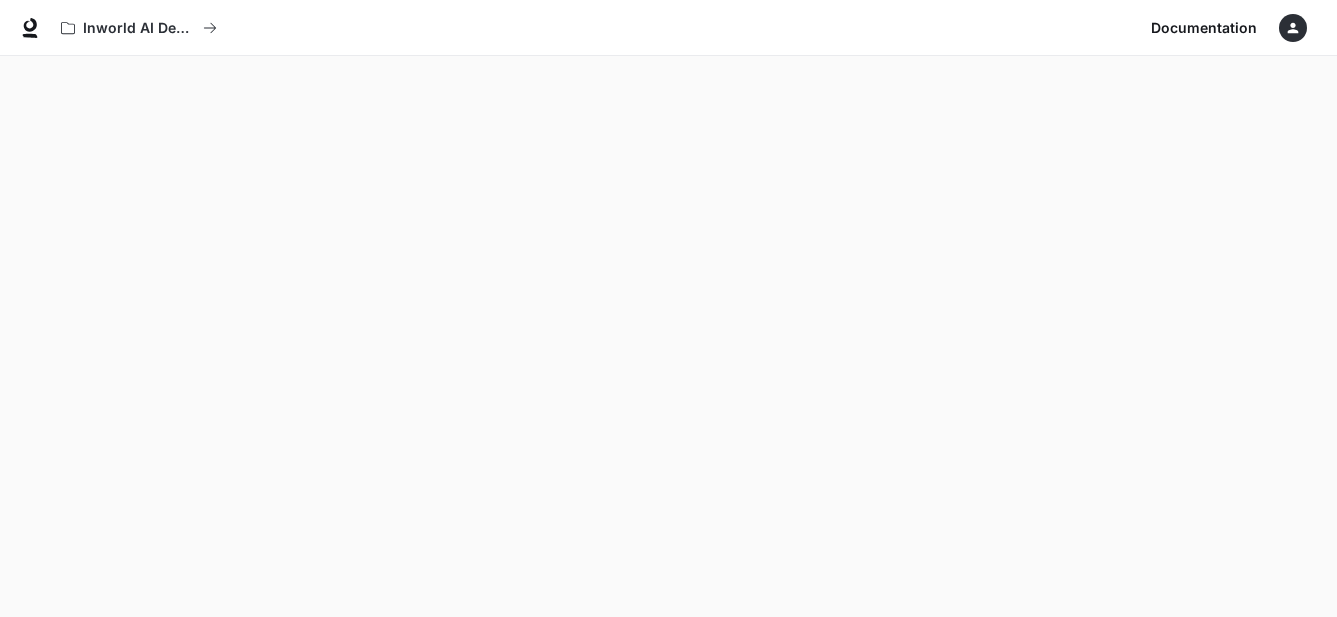 scroll, scrollTop: 56, scrollLeft: 0, axis: vertical 